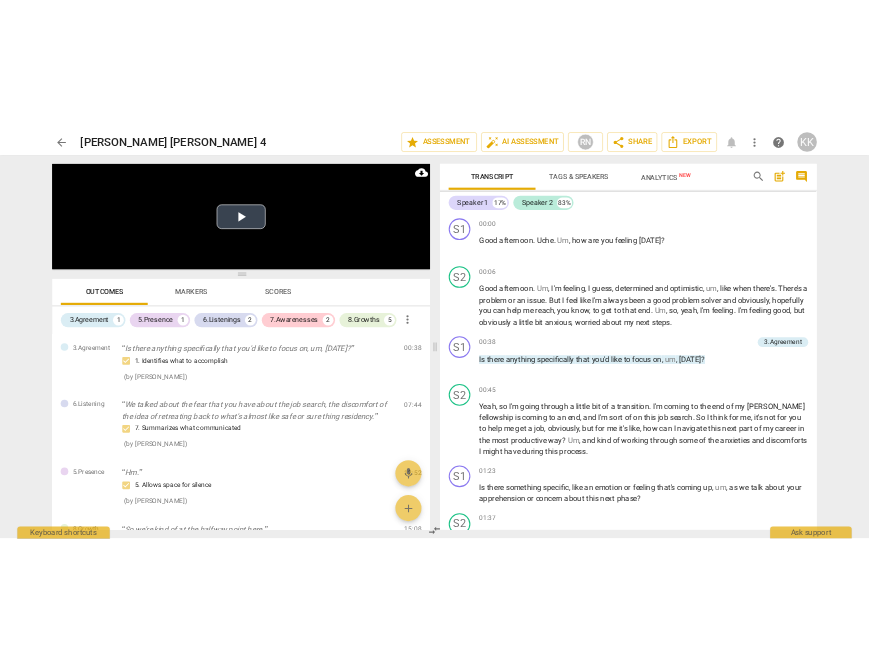 scroll, scrollTop: 0, scrollLeft: 0, axis: both 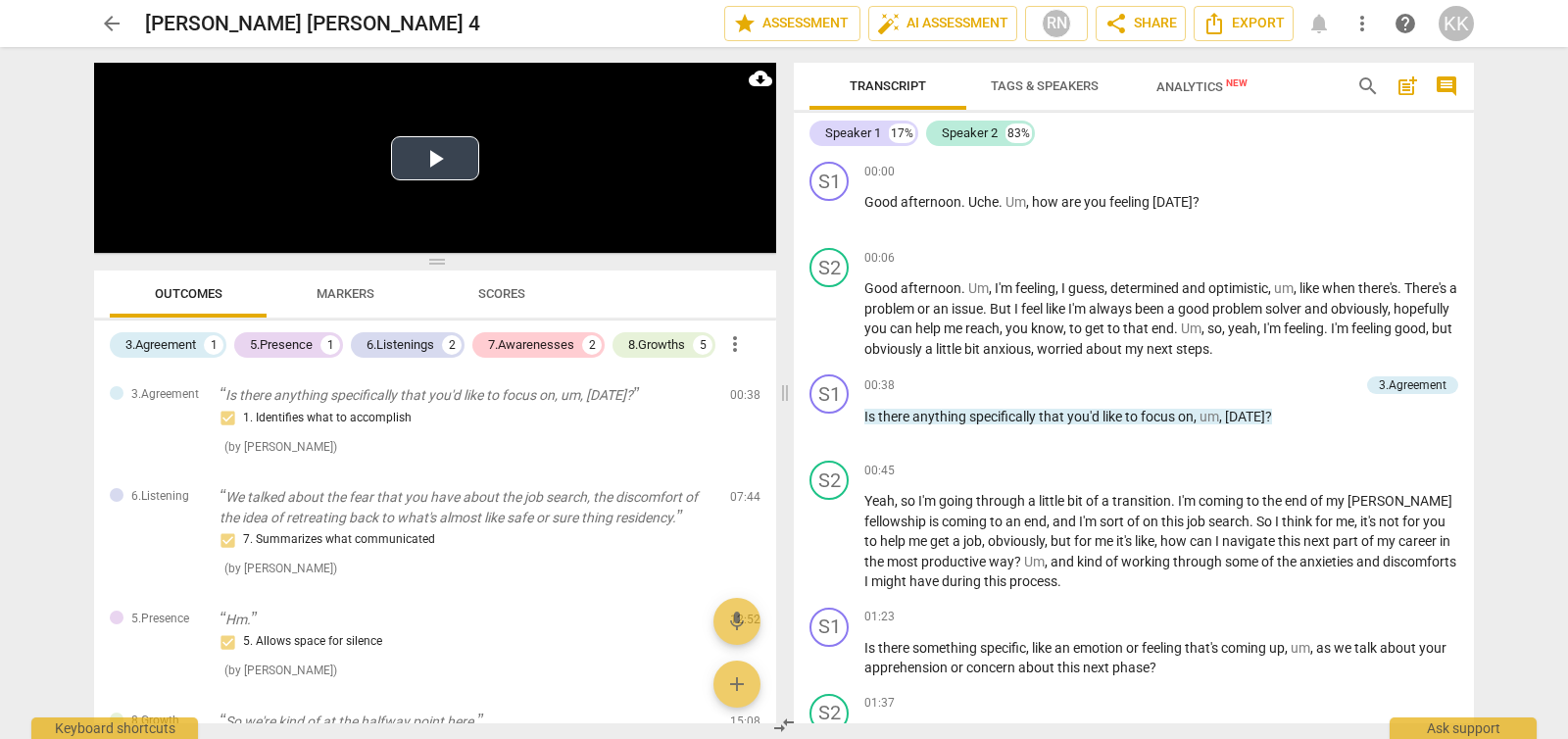 click on "Play Video" at bounding box center (435, 158) 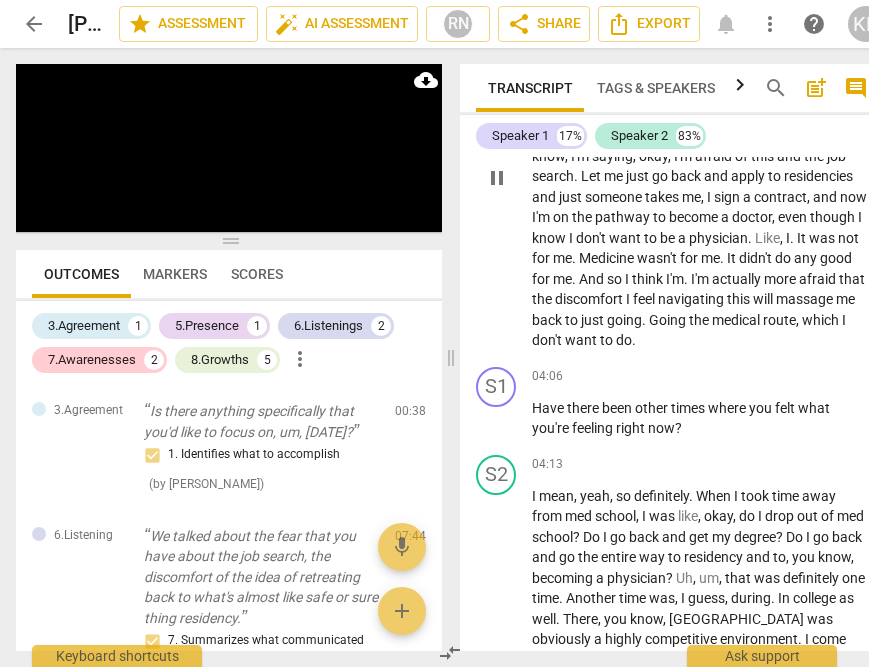 scroll, scrollTop: 1592, scrollLeft: 0, axis: vertical 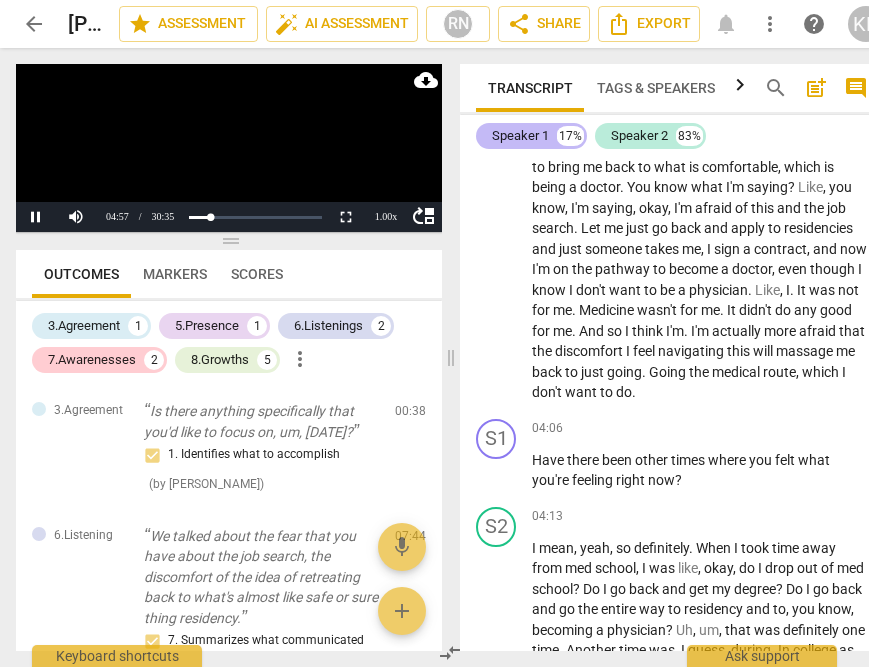 click on "Speaker 1" at bounding box center [520, 136] 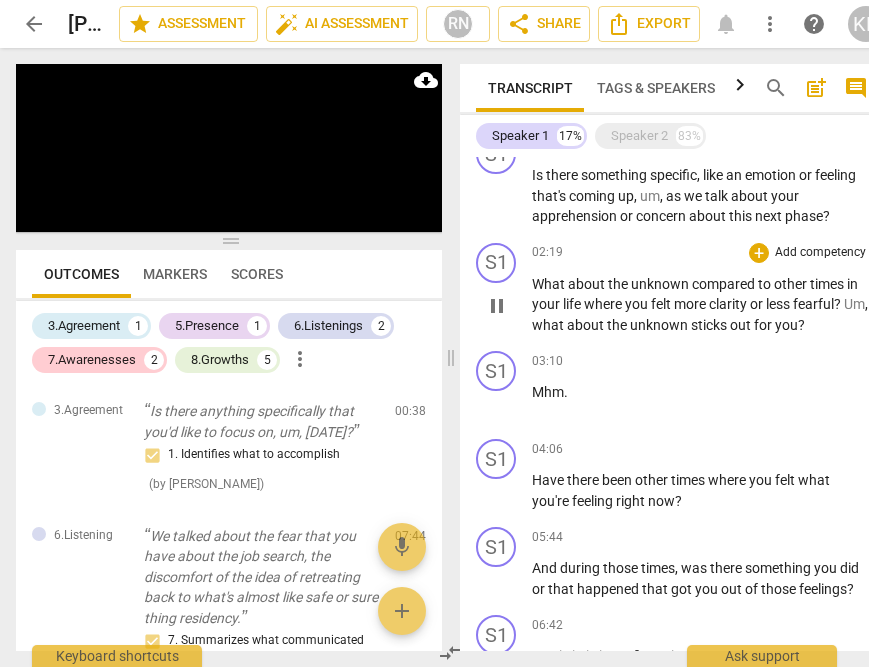 scroll, scrollTop: 56, scrollLeft: 0, axis: vertical 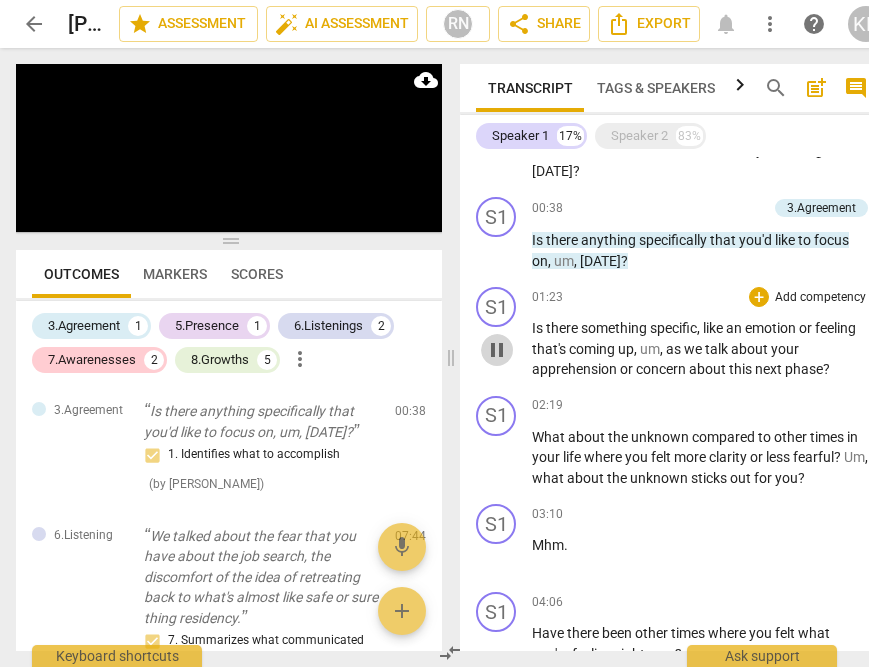 click on "pause" at bounding box center (497, 350) 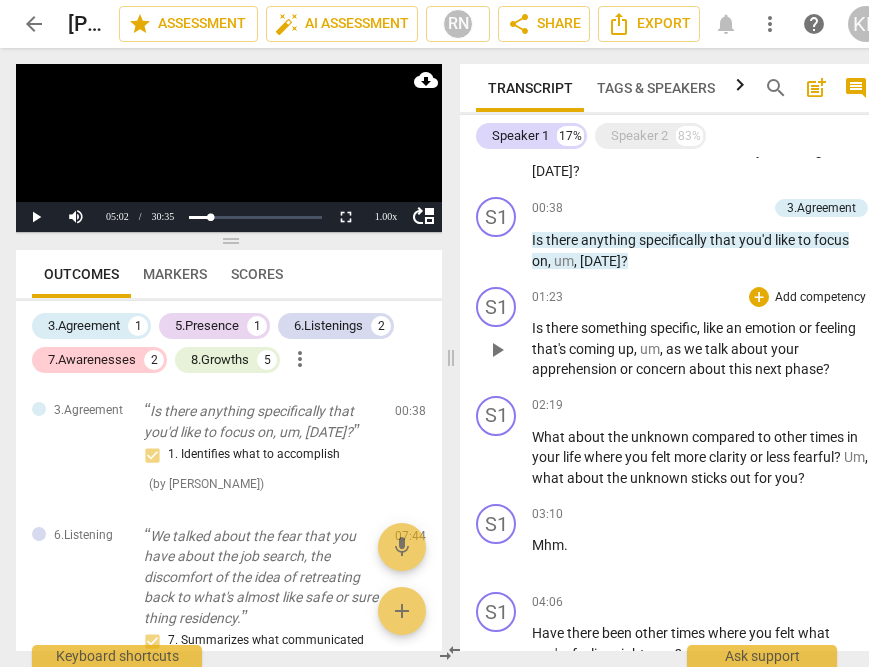 click on "play_arrow" at bounding box center [497, 350] 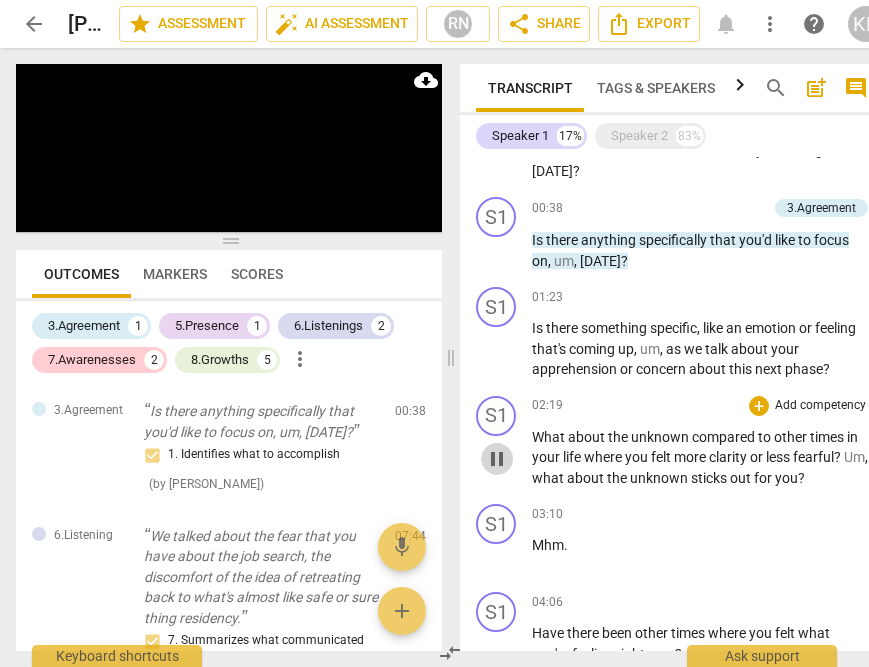 click on "pause" at bounding box center (497, 459) 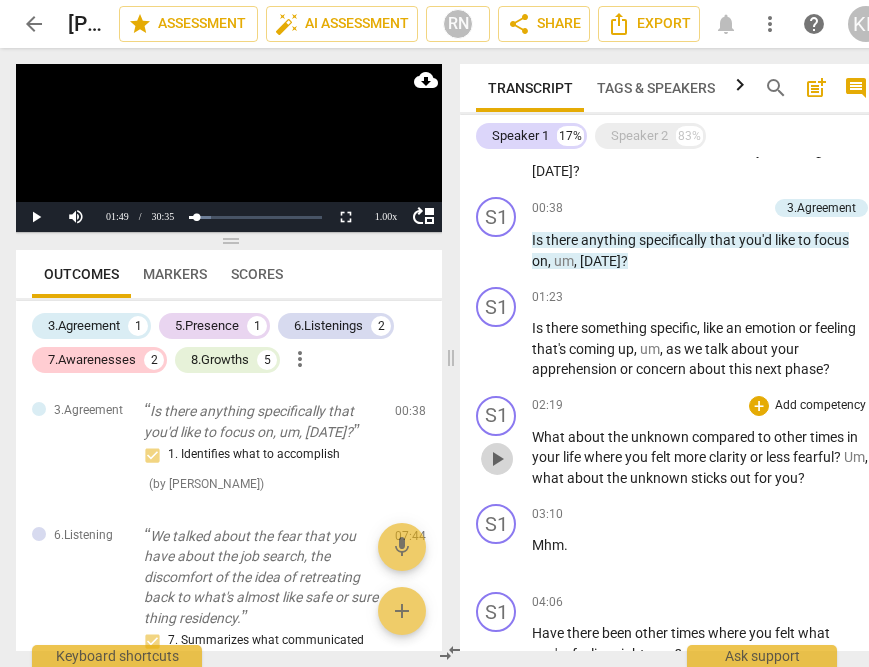 click on "play_arrow" at bounding box center (497, 459) 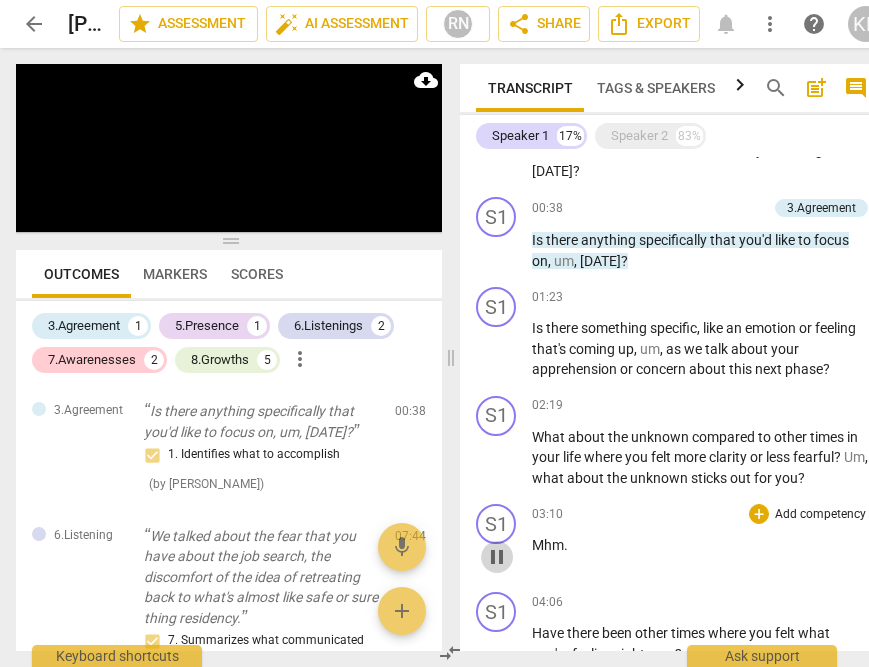 click on "pause" at bounding box center [497, 557] 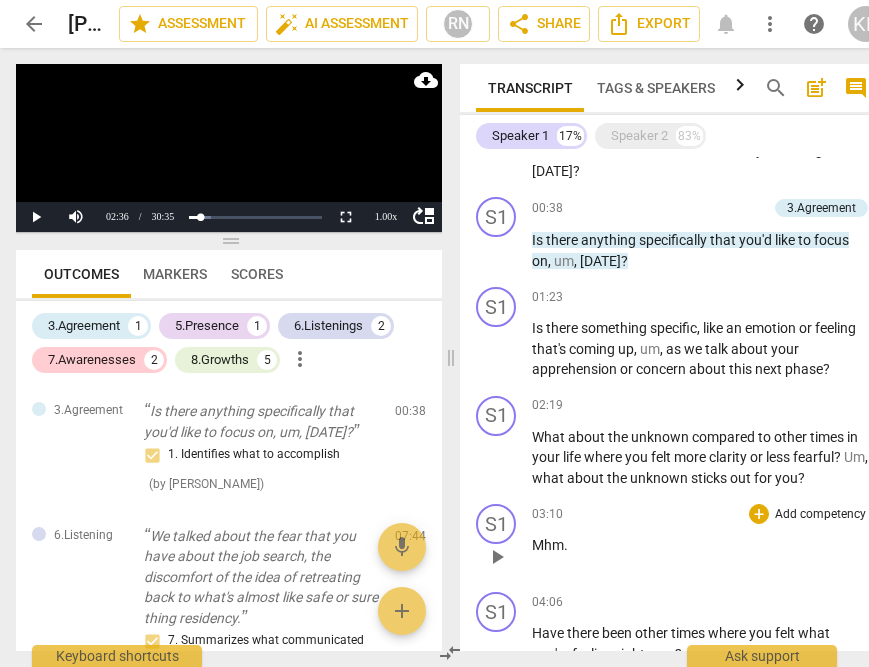 click on "play_arrow" at bounding box center (497, 557) 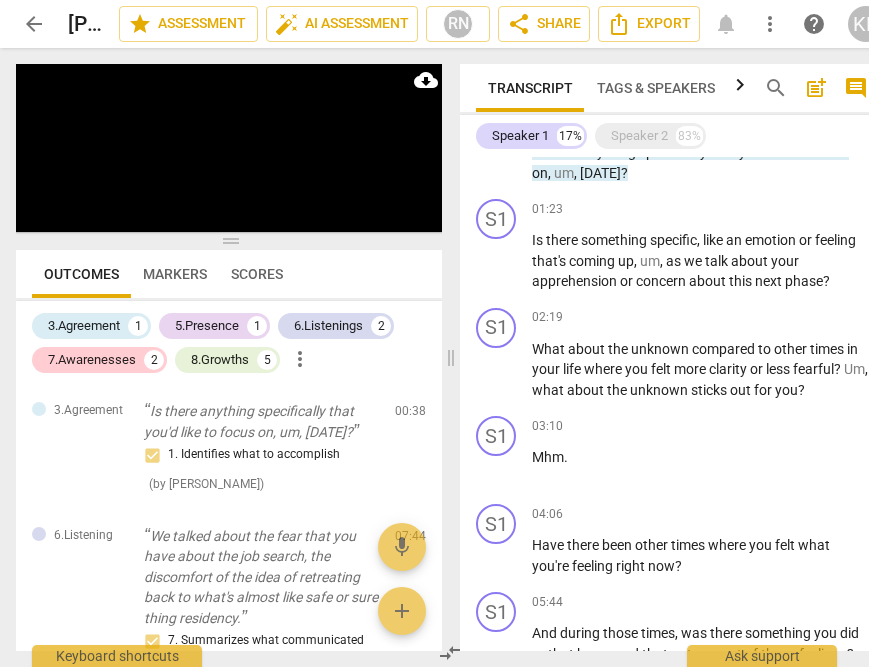 scroll, scrollTop: 161, scrollLeft: 0, axis: vertical 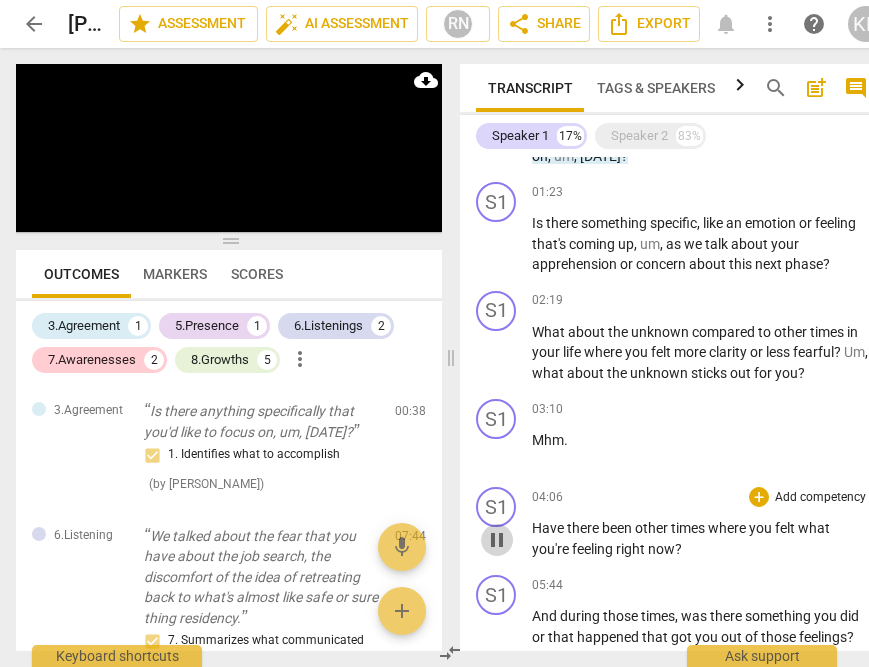 click on "pause" at bounding box center (497, 540) 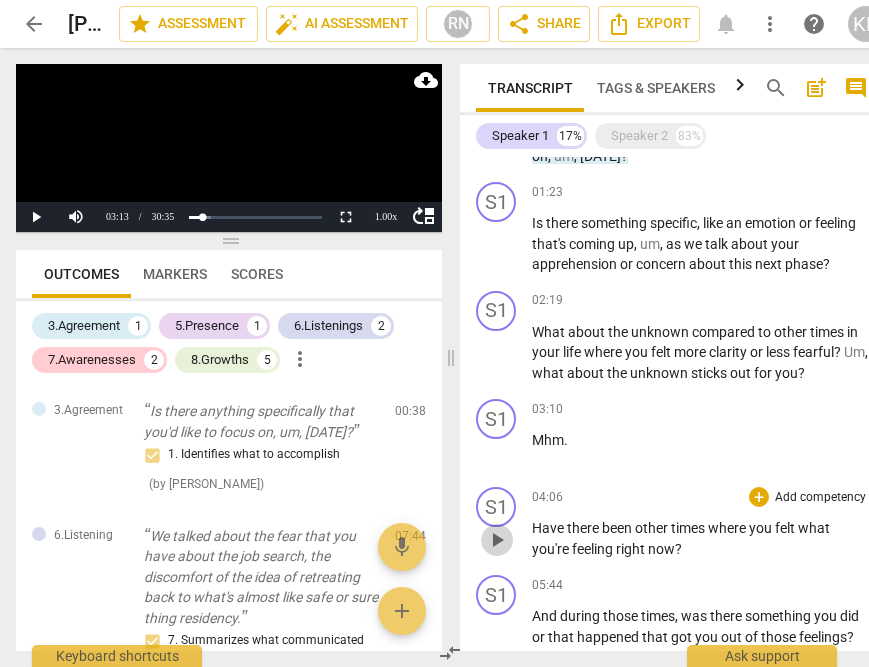 click on "play_arrow" at bounding box center (497, 540) 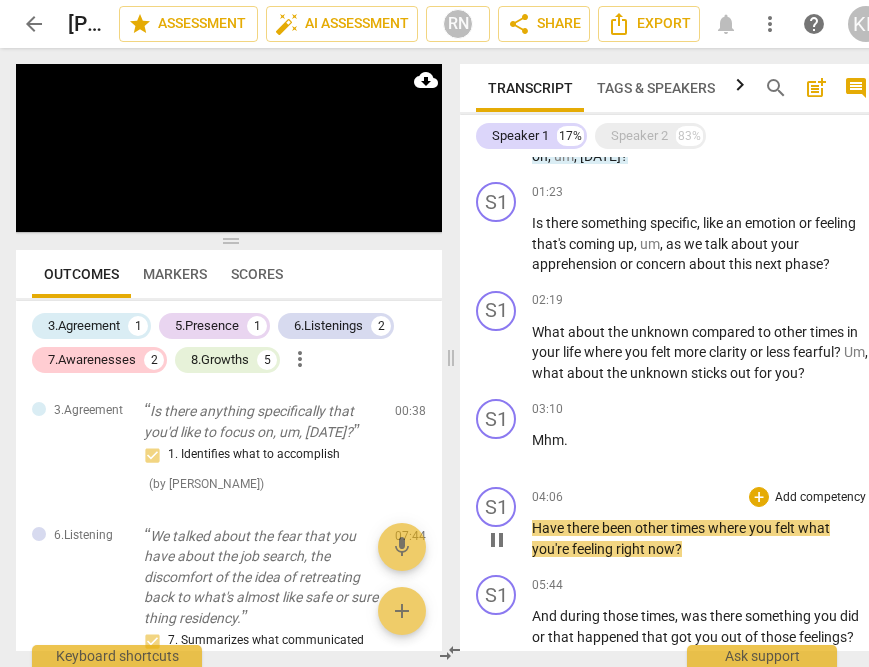 scroll, scrollTop: 304, scrollLeft: 0, axis: vertical 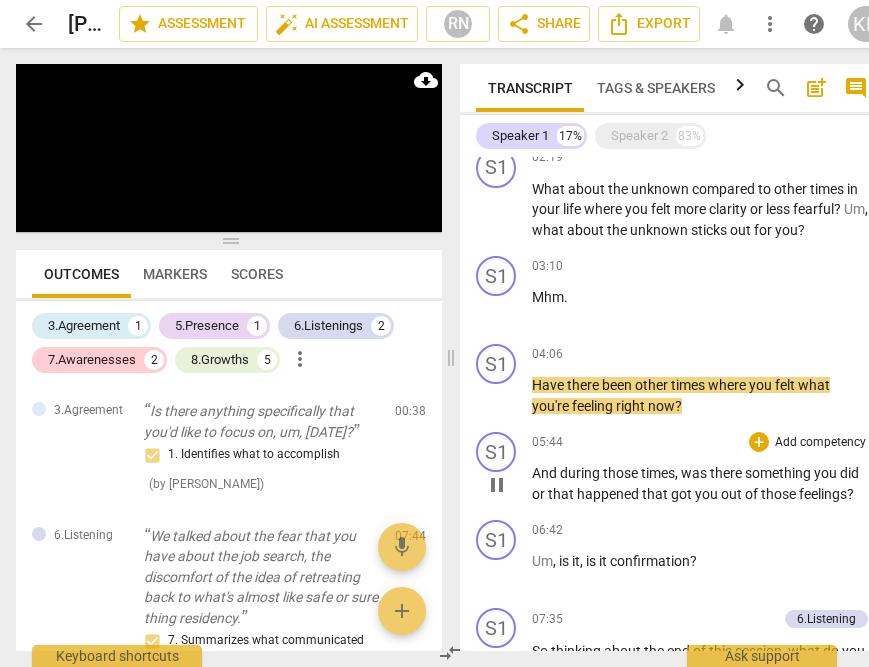 click on "pause" at bounding box center [497, 485] 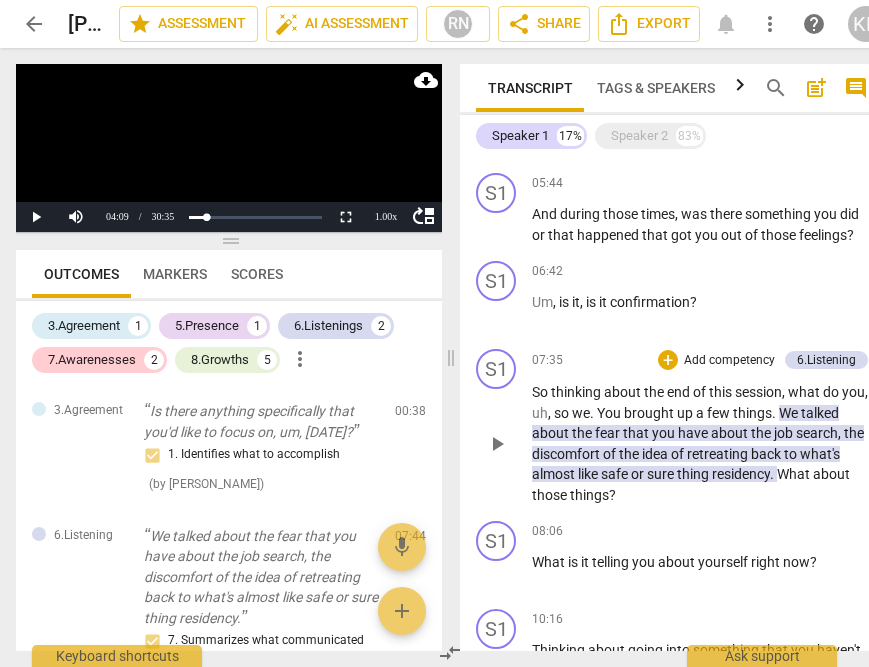 scroll, scrollTop: 582, scrollLeft: 0, axis: vertical 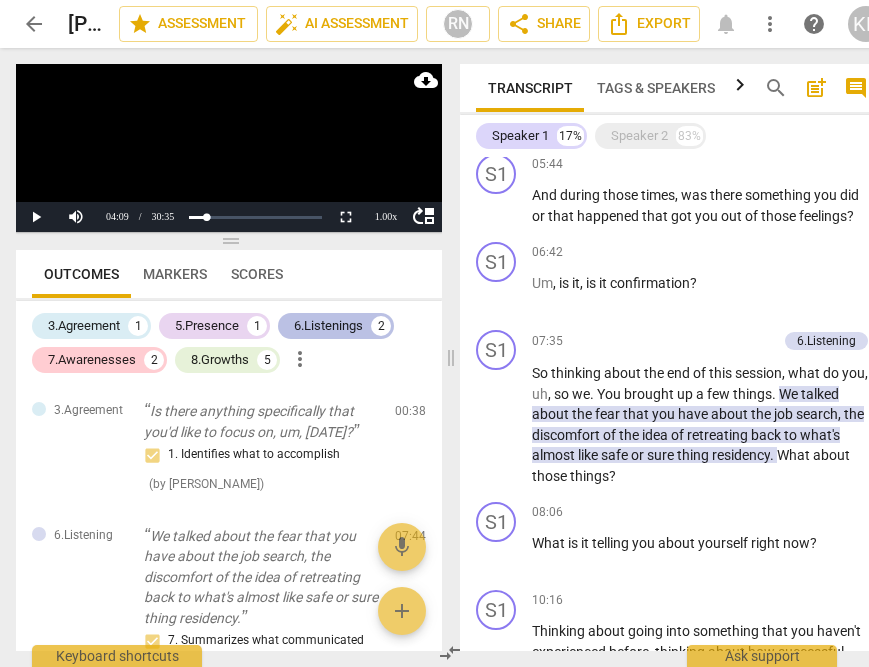 click on "6.Listenings" at bounding box center (328, 326) 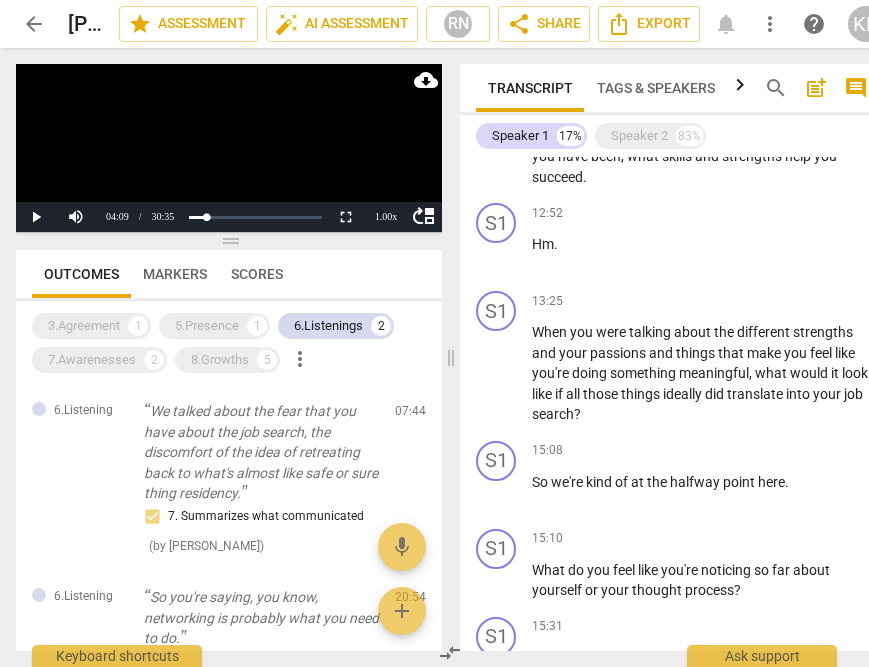 scroll, scrollTop: 1020, scrollLeft: 0, axis: vertical 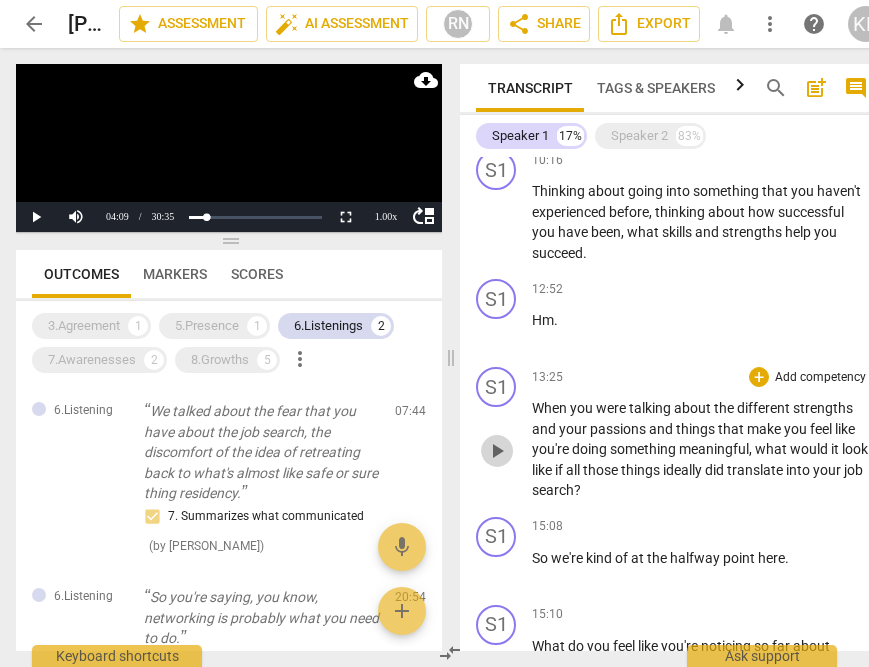 click on "play_arrow" at bounding box center [497, 451] 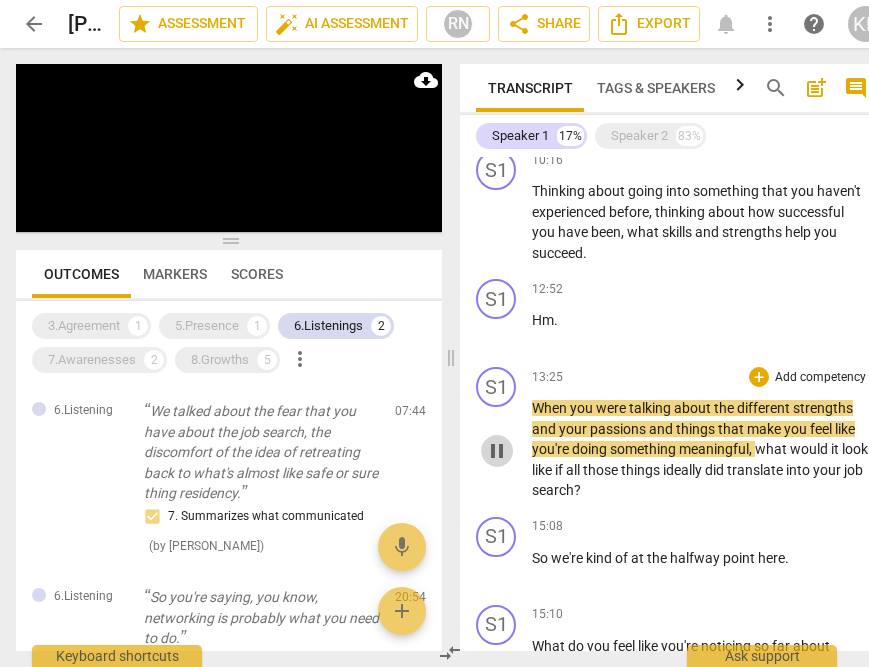 click on "pause" at bounding box center (497, 451) 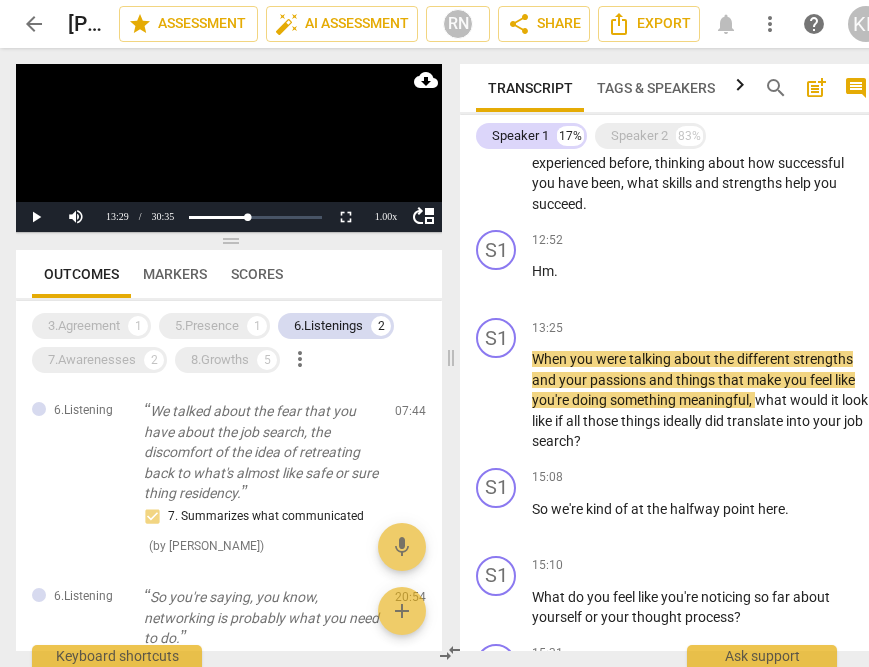 scroll, scrollTop: 1179, scrollLeft: 0, axis: vertical 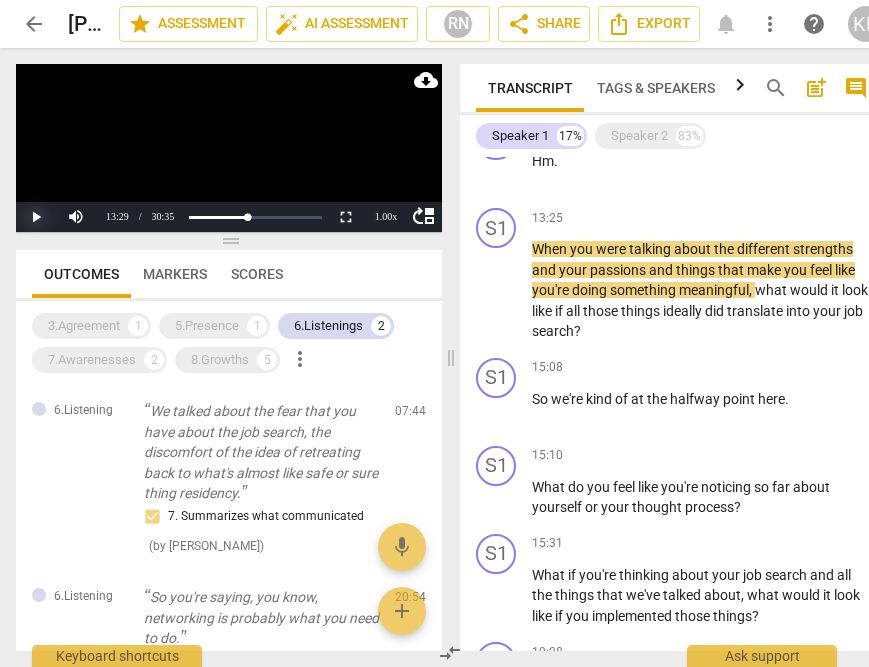 click on "Play" at bounding box center [36, 217] 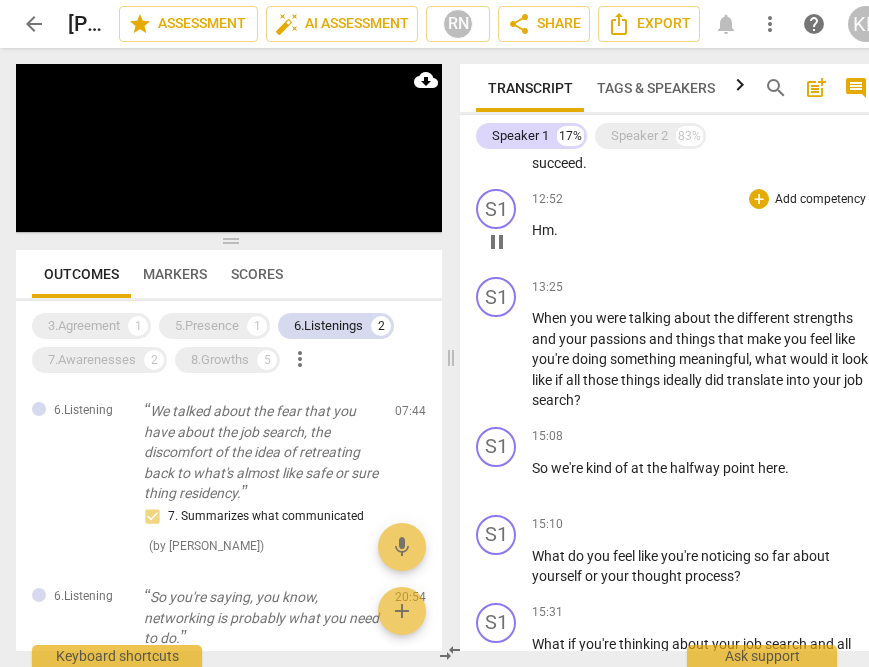 scroll, scrollTop: 1167, scrollLeft: 0, axis: vertical 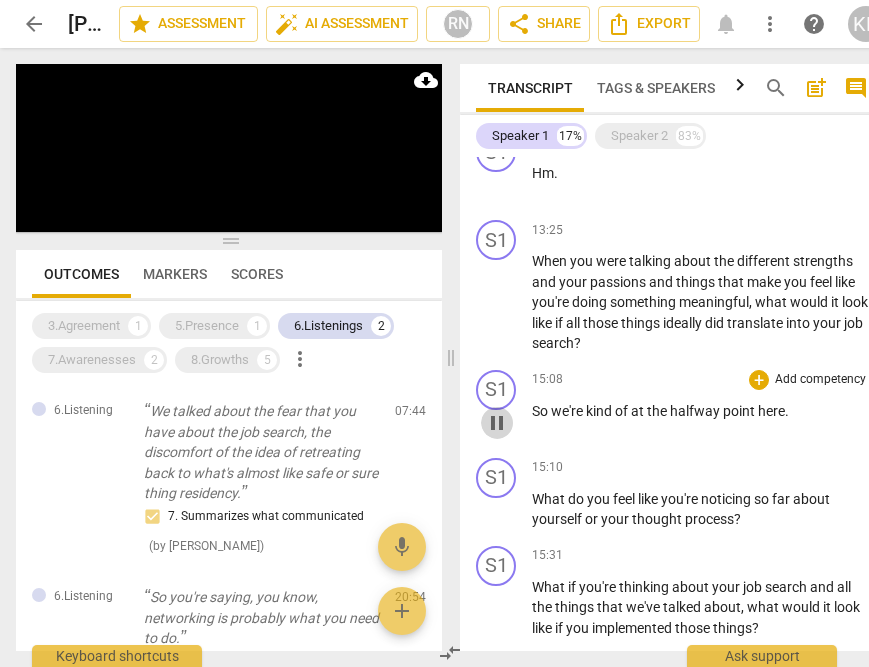 click on "pause" at bounding box center (497, 423) 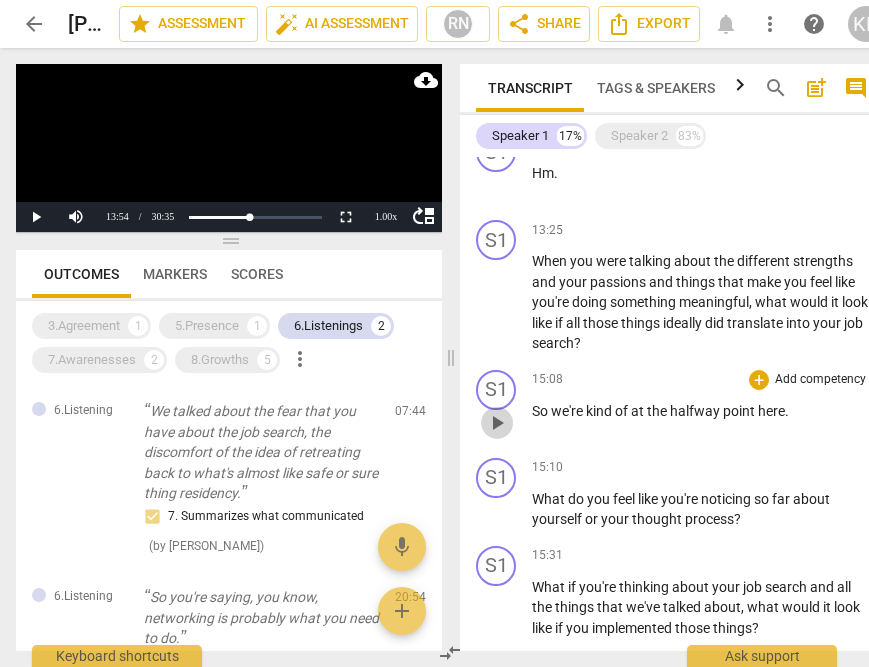click on "play_arrow" at bounding box center [497, 423] 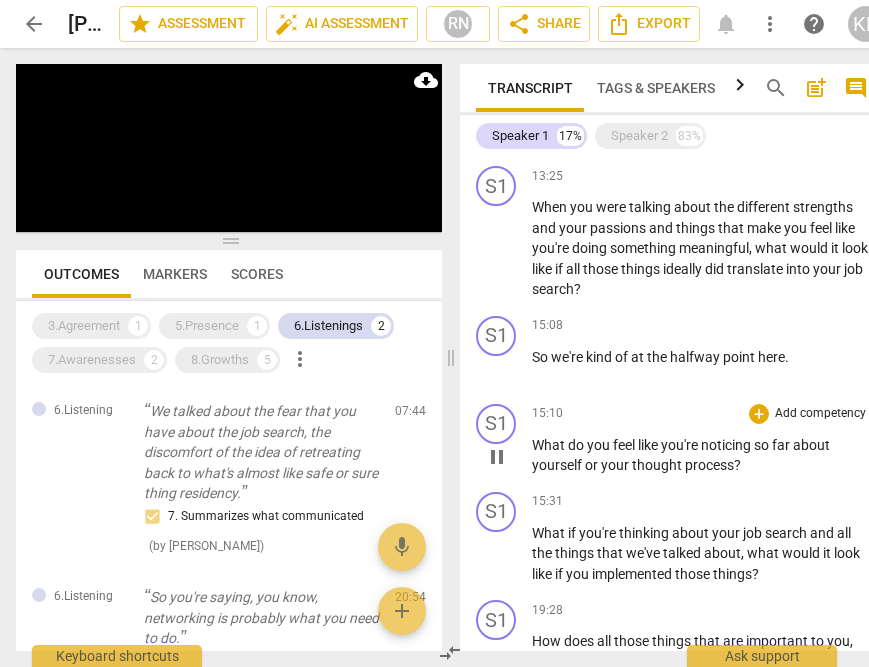scroll, scrollTop: 1224, scrollLeft: 0, axis: vertical 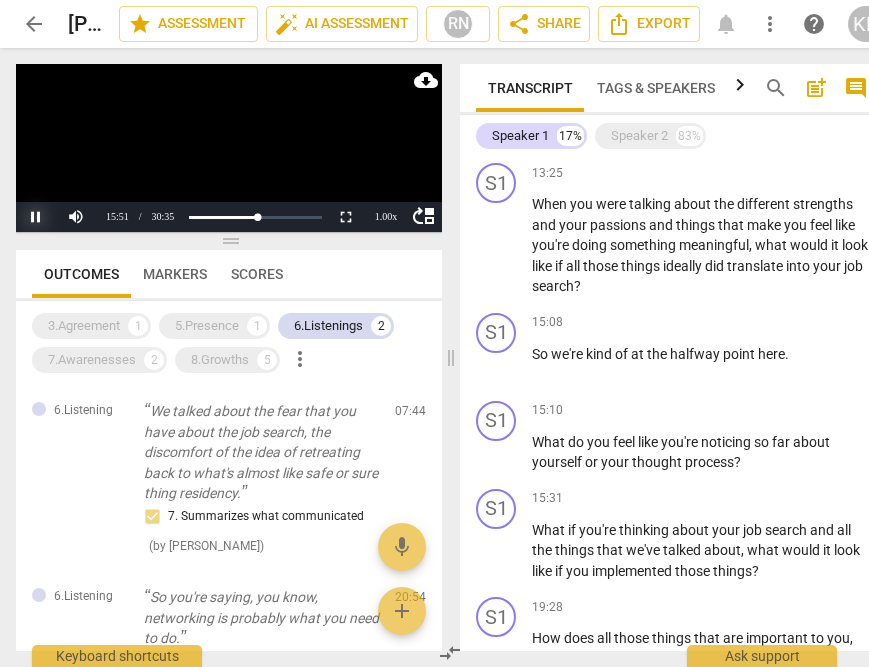 click on "Pause" at bounding box center (36, 217) 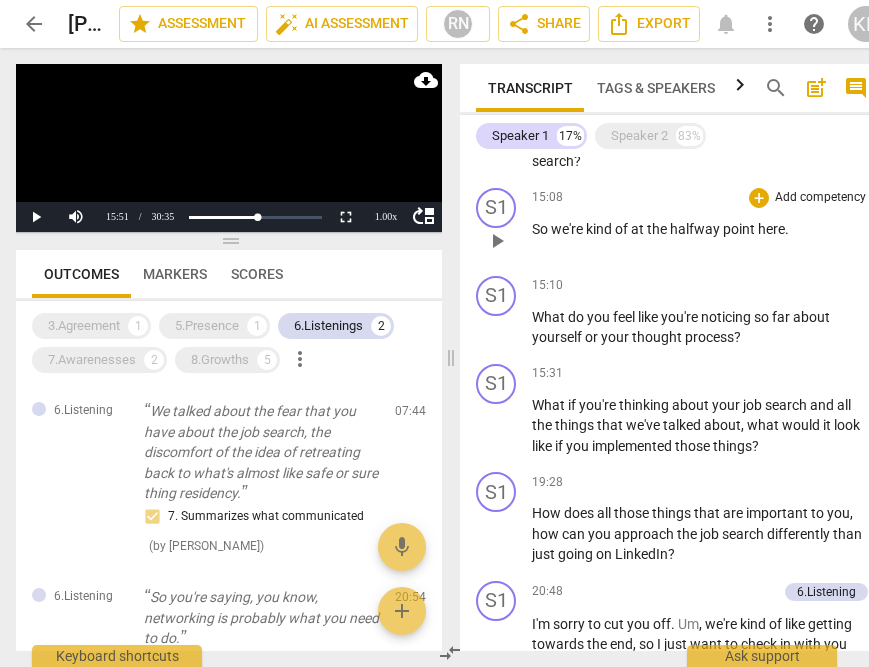 scroll, scrollTop: 1390, scrollLeft: 0, axis: vertical 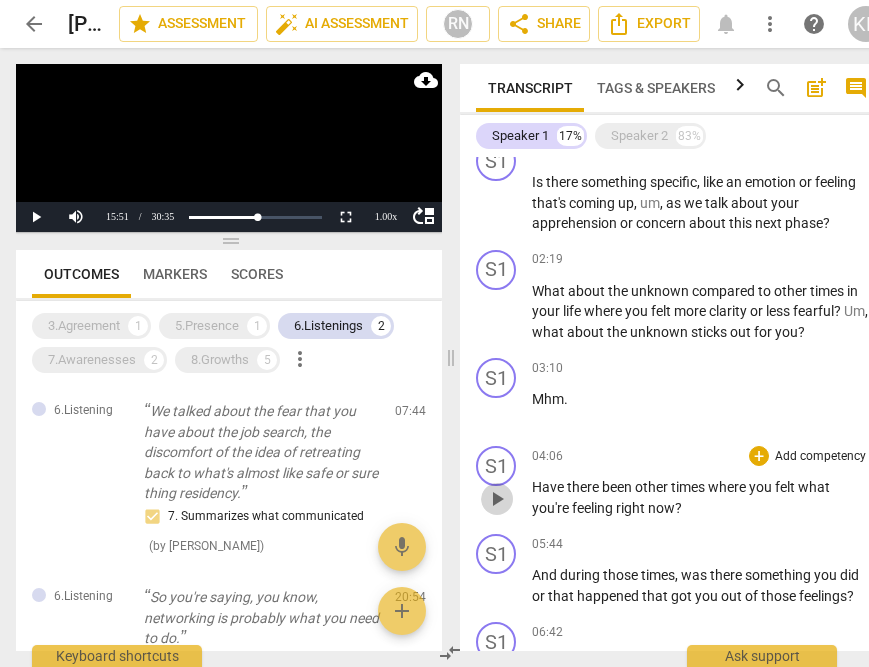 click on "play_arrow" at bounding box center [497, 499] 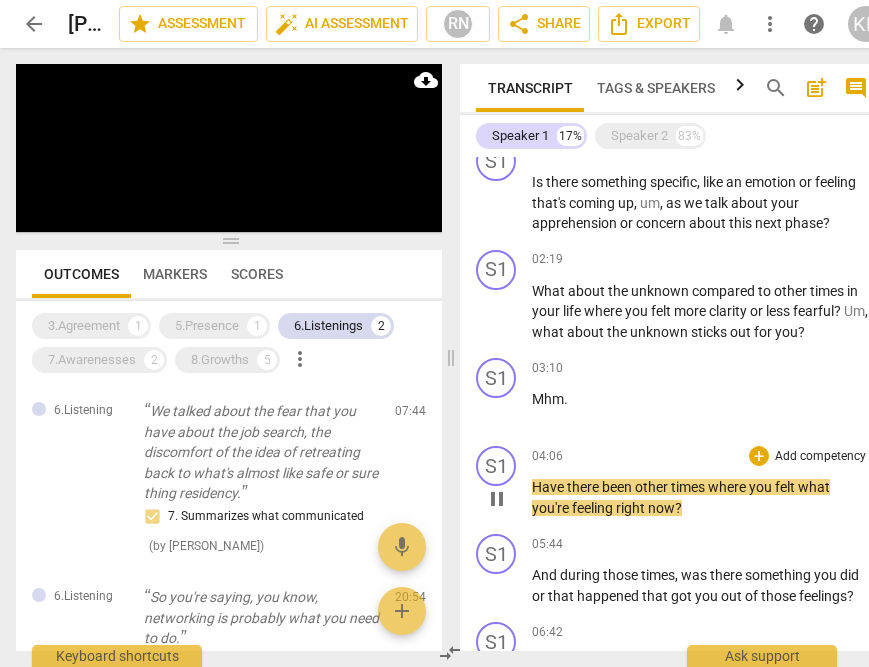 click on "pause" at bounding box center [497, 499] 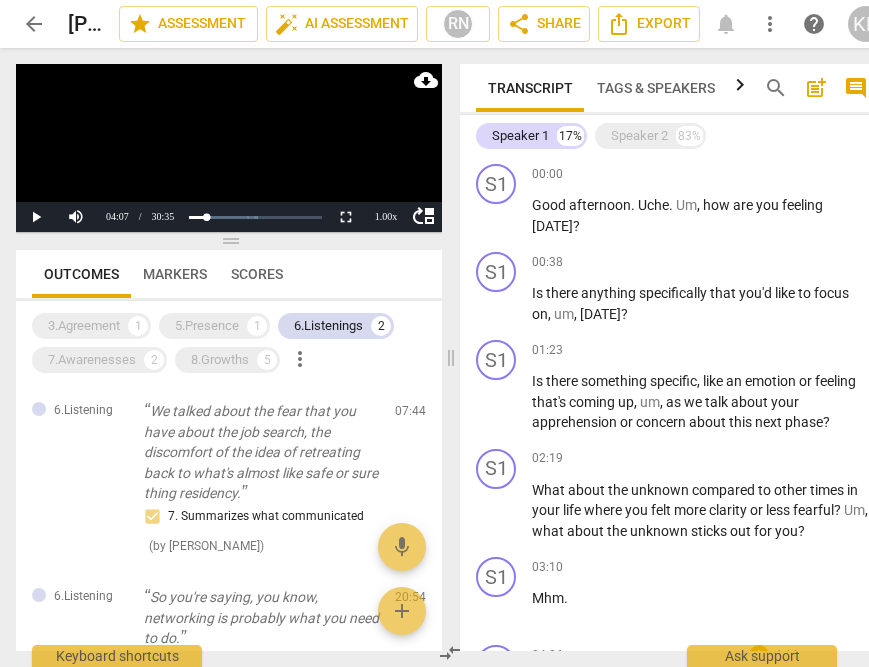scroll, scrollTop: 0, scrollLeft: 0, axis: both 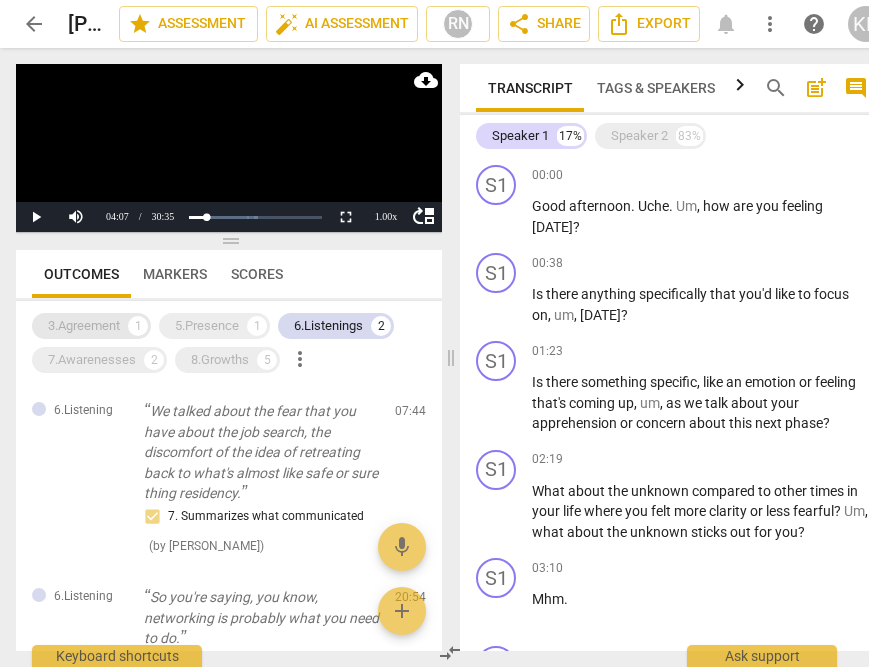 click on "3.Agreement" at bounding box center (84, 326) 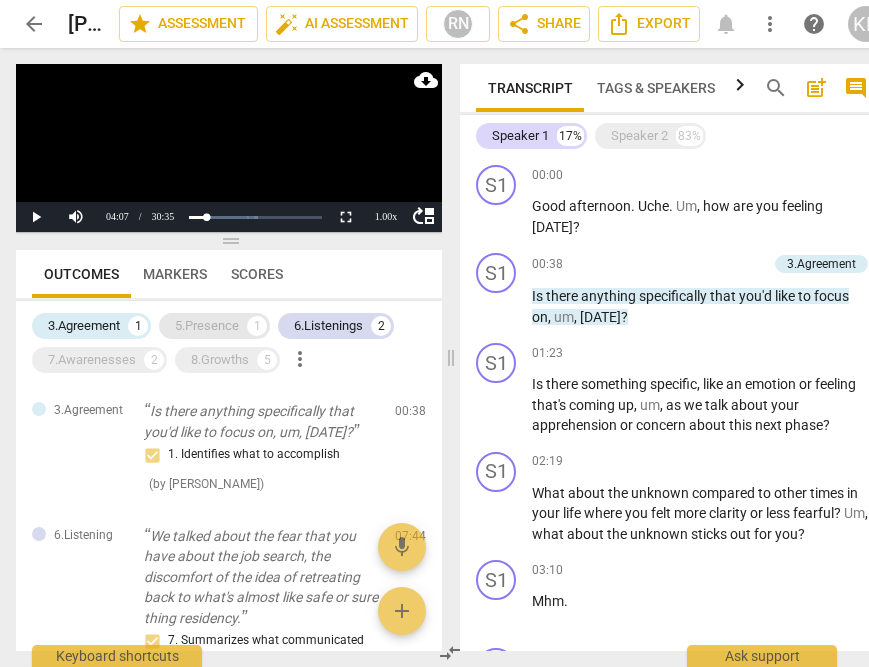 click on "5.Presence 1" at bounding box center [214, 326] 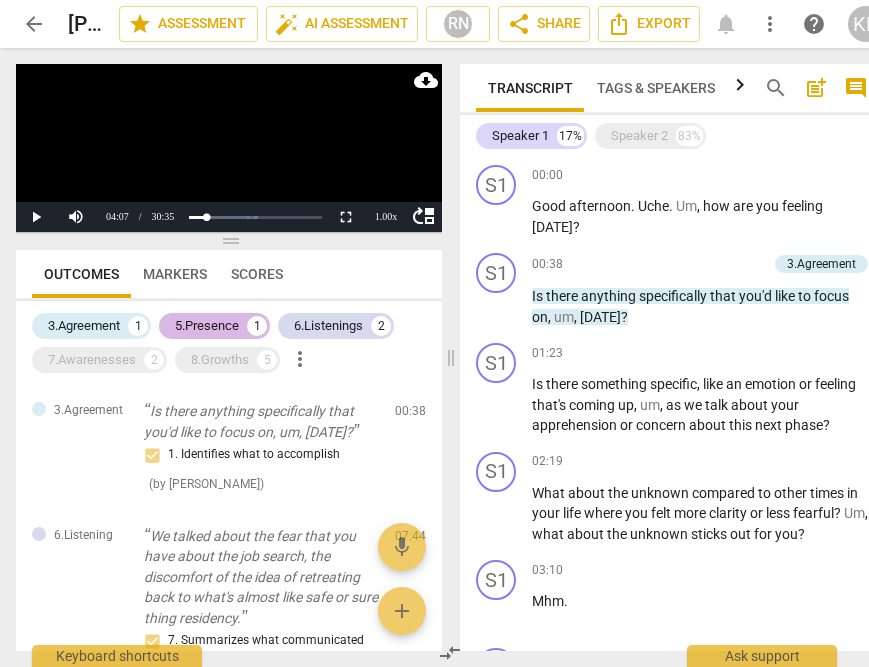 click on "5.Presence" at bounding box center (207, 326) 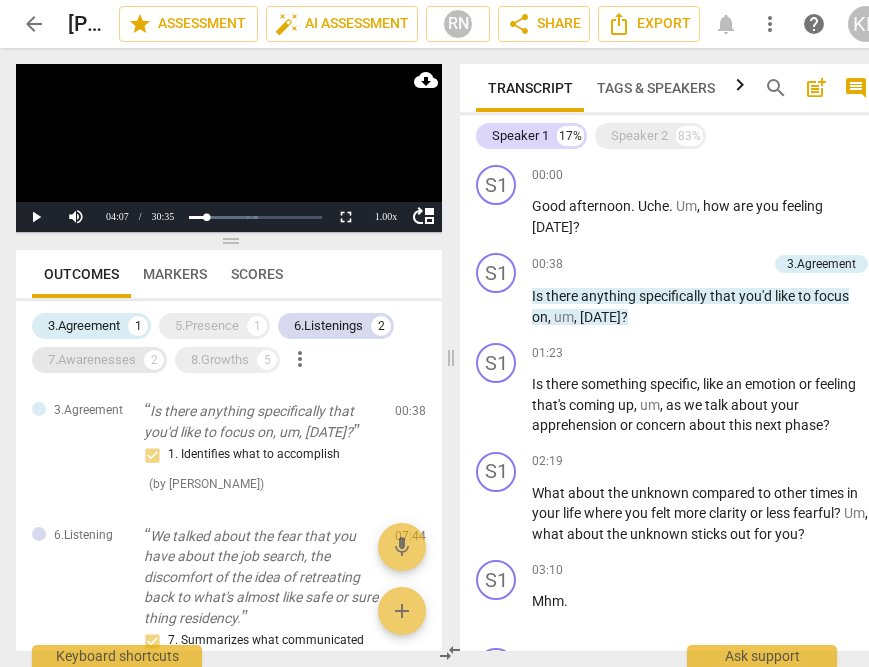 click on "7.Awarenesses" at bounding box center [92, 360] 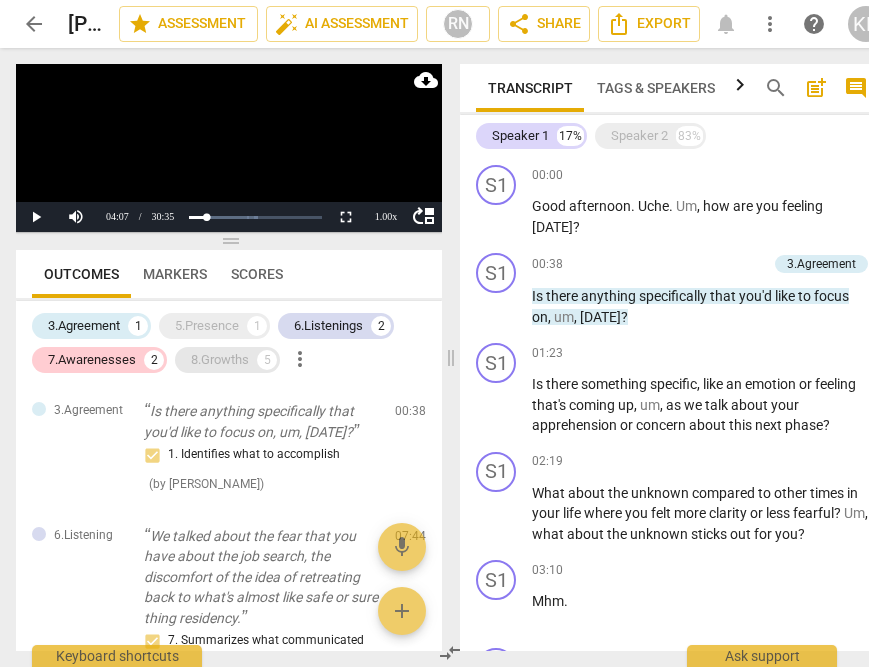 click on "8.Growths" at bounding box center (220, 360) 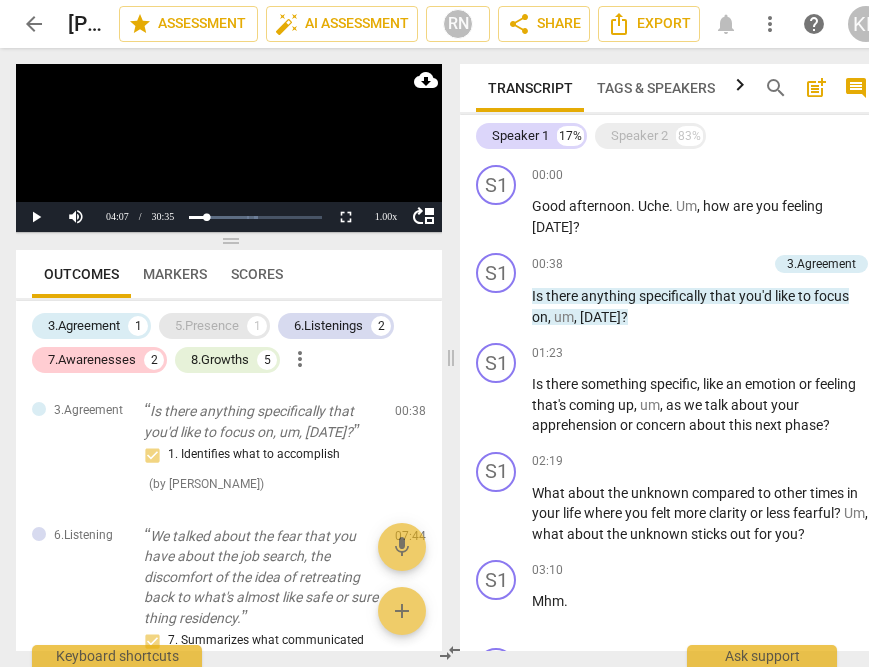 click on "5.Presence" at bounding box center (207, 326) 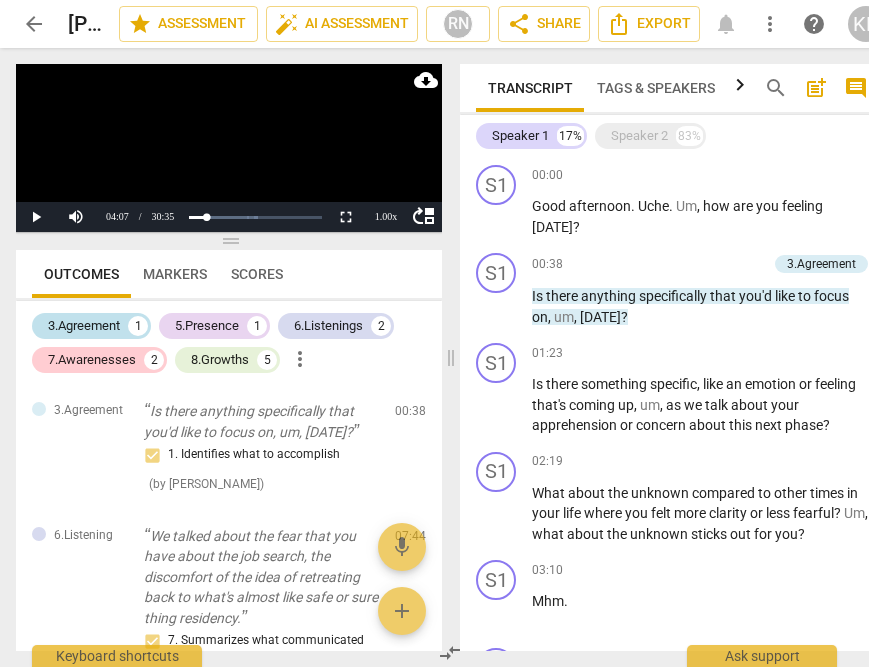 click on "3.Agreement 1" at bounding box center [91, 326] 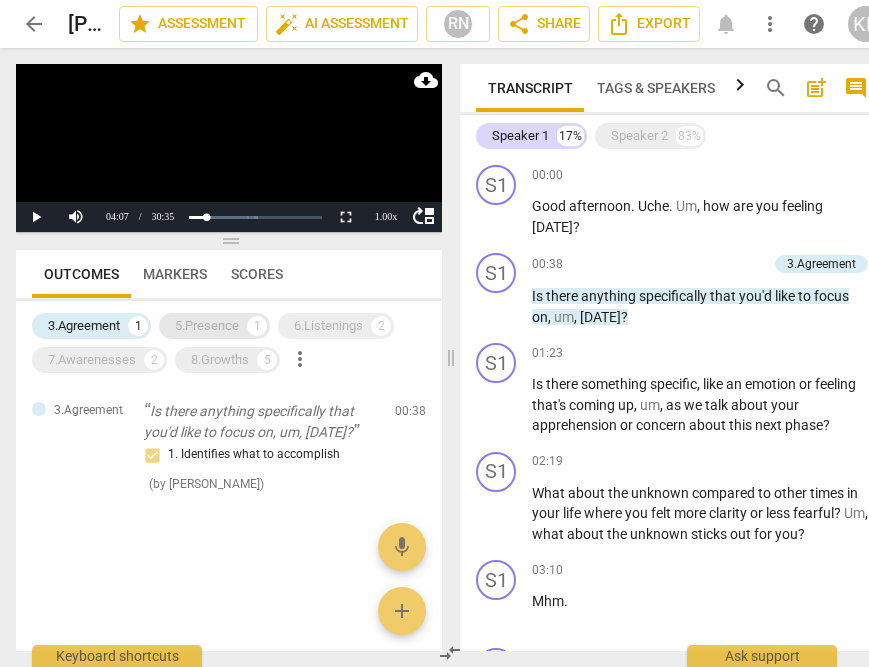 click on "5.Presence 1" at bounding box center (214, 326) 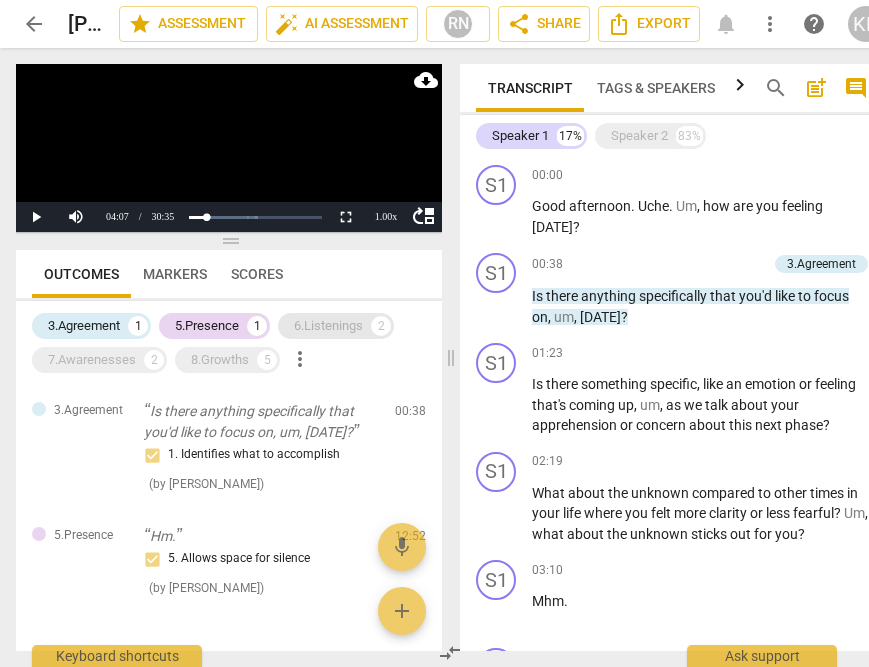 click on "6.Listenings" at bounding box center [328, 326] 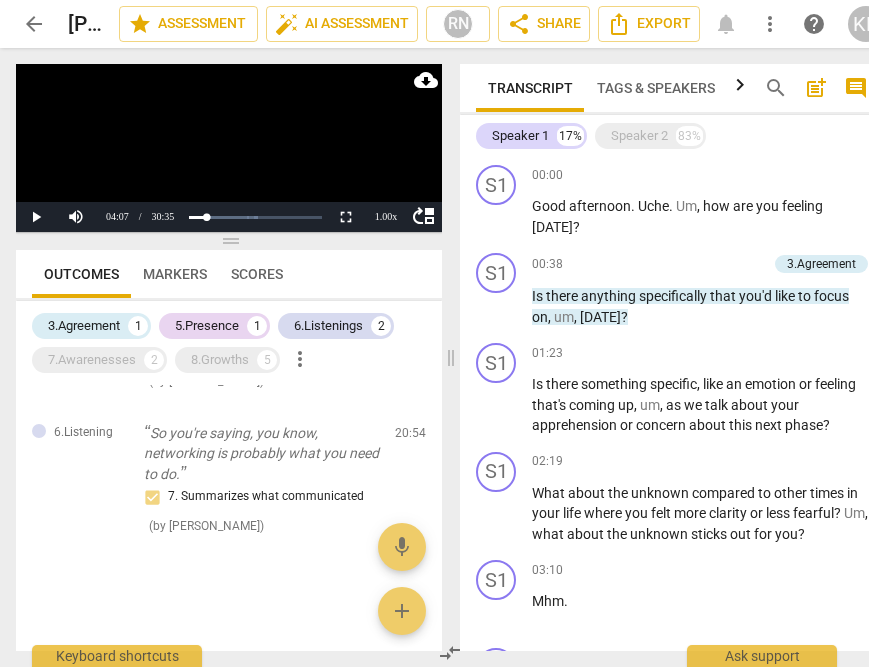 scroll, scrollTop: 393, scrollLeft: 0, axis: vertical 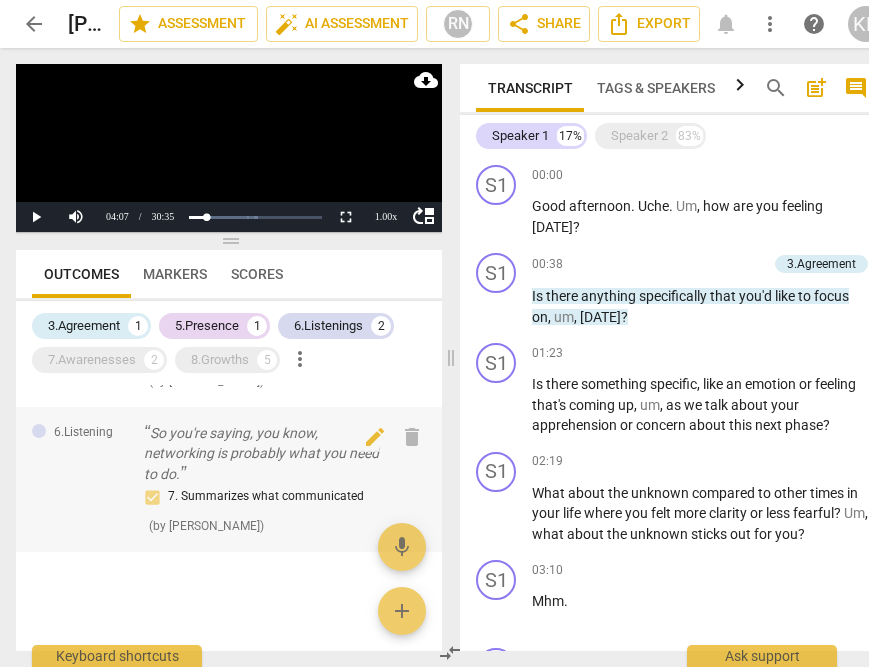 click on "So you're saying, you know, networking is probably what you need to do." at bounding box center [261, 454] 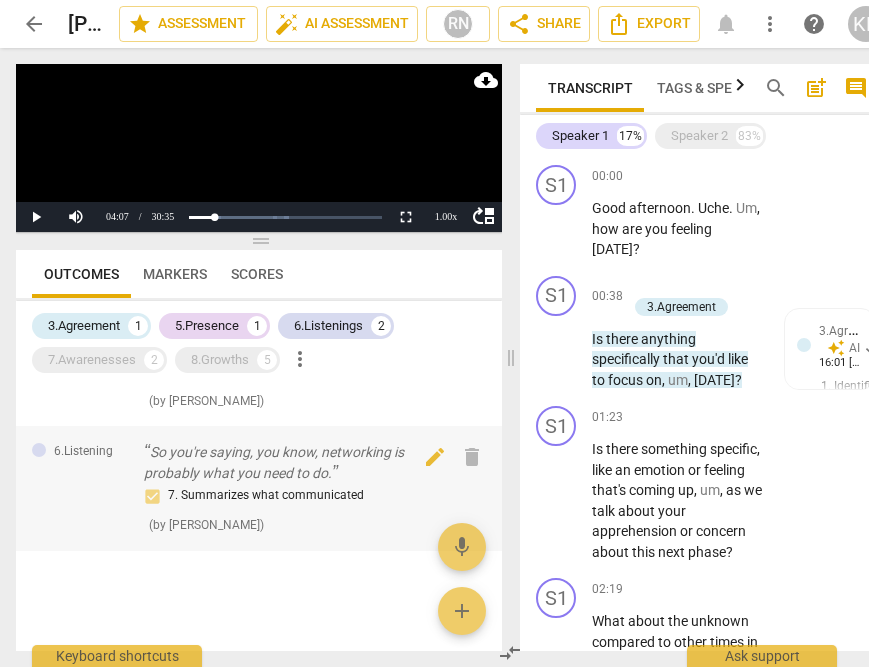 scroll, scrollTop: 2870, scrollLeft: 0, axis: vertical 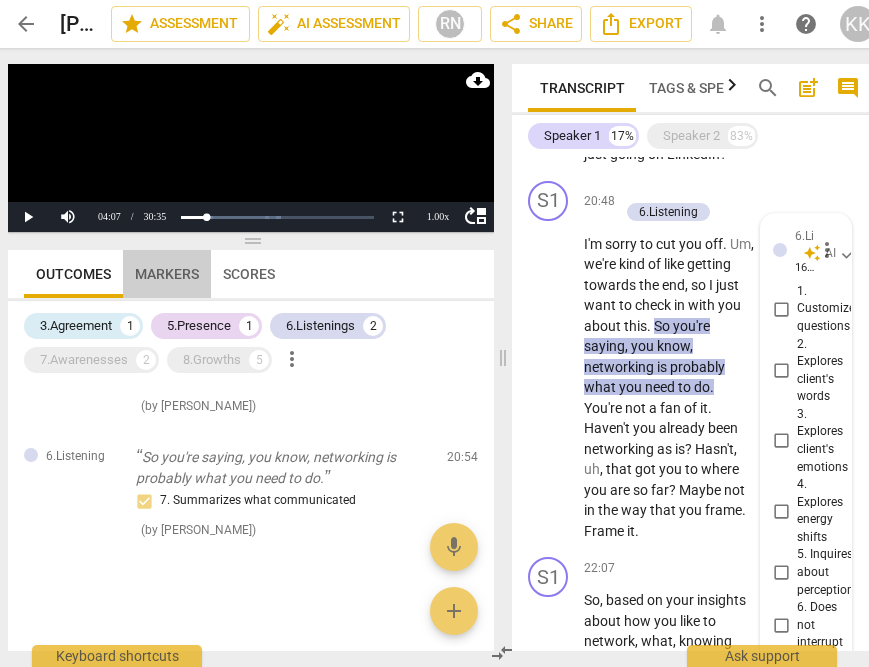 click on "Markers" at bounding box center [167, 274] 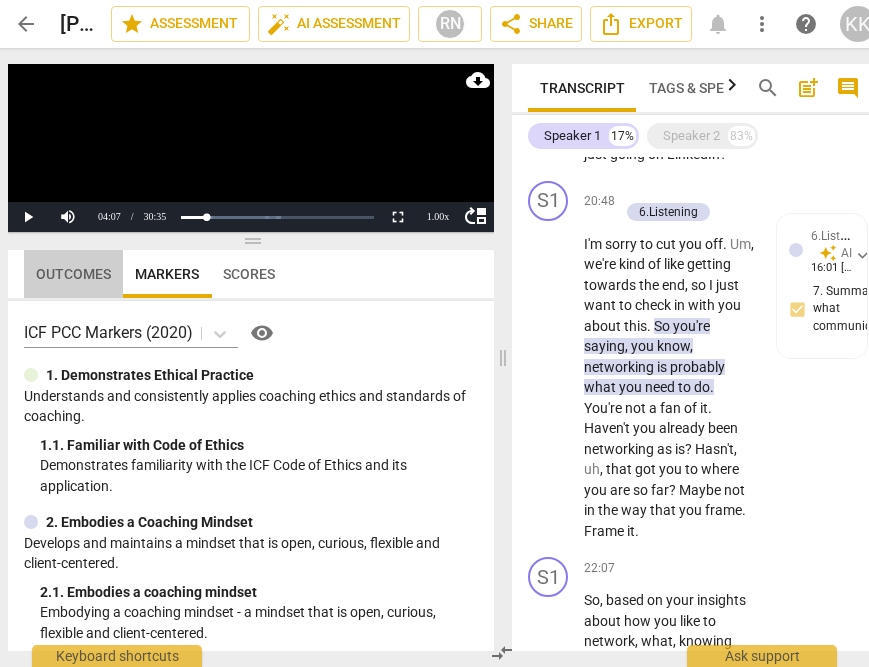 click on "Outcomes" at bounding box center (73, 274) 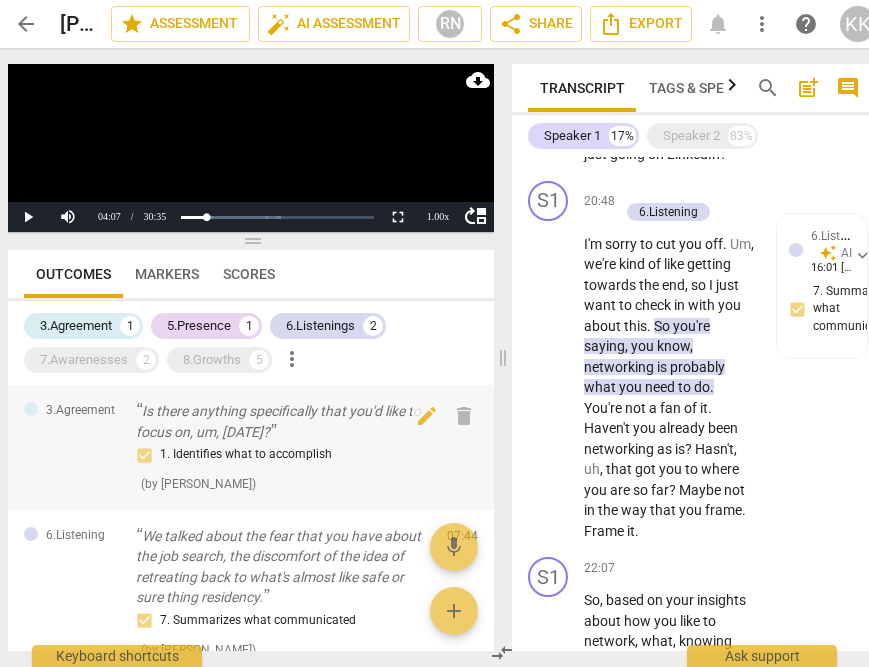 scroll, scrollTop: 352, scrollLeft: 0, axis: vertical 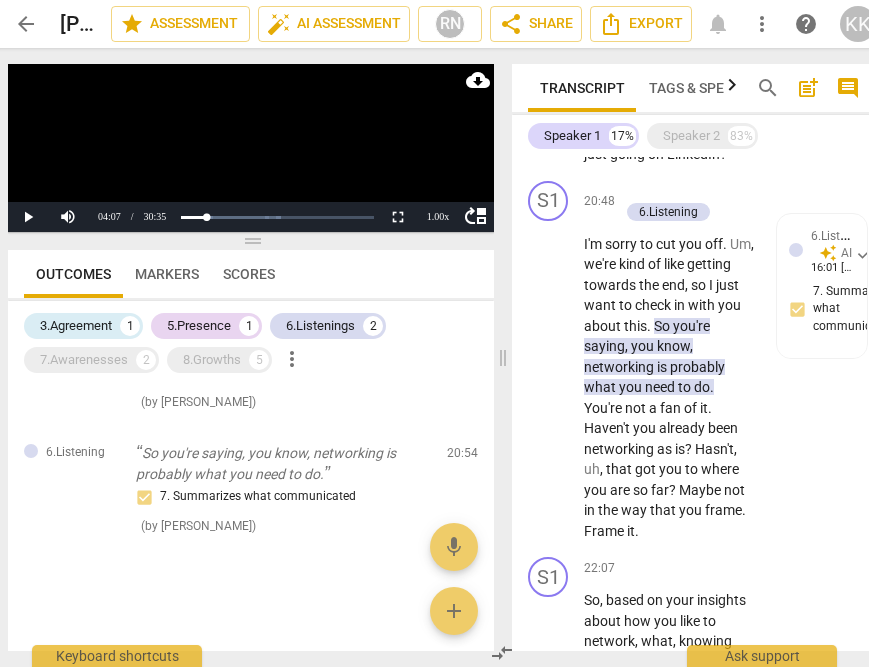 click at bounding box center (251, 619) 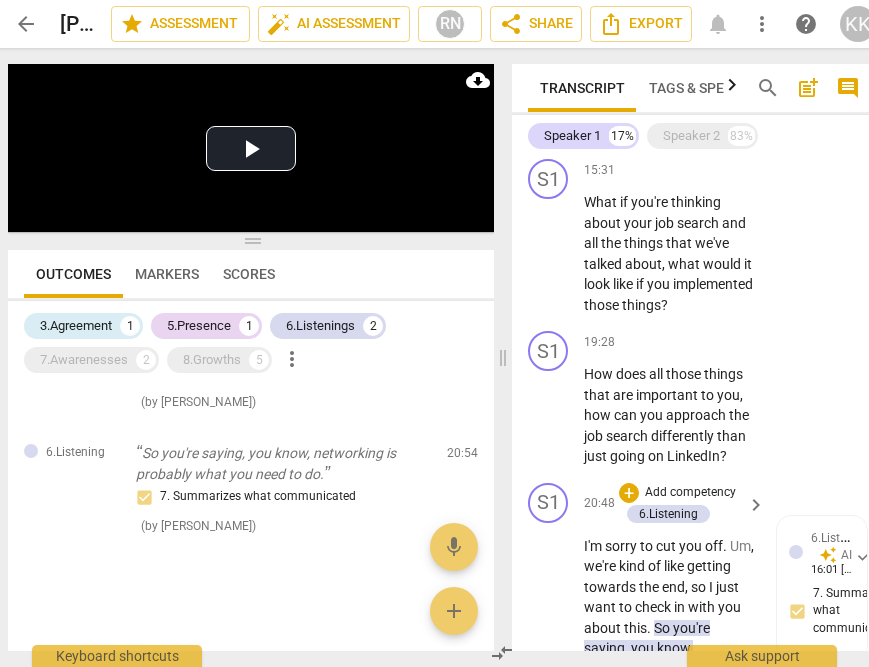 scroll, scrollTop: 2142, scrollLeft: 0, axis: vertical 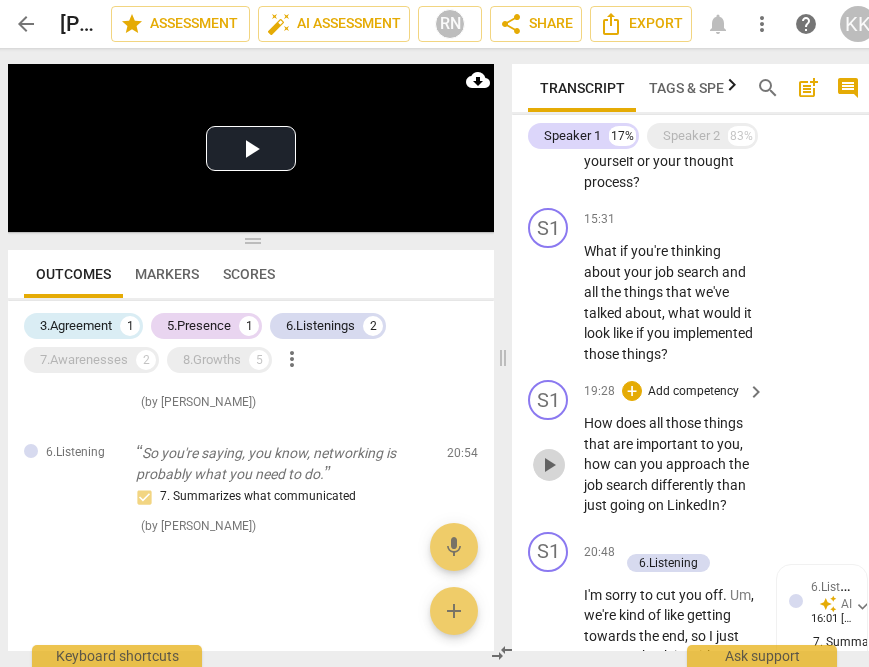 click on "play_arrow" at bounding box center [549, 465] 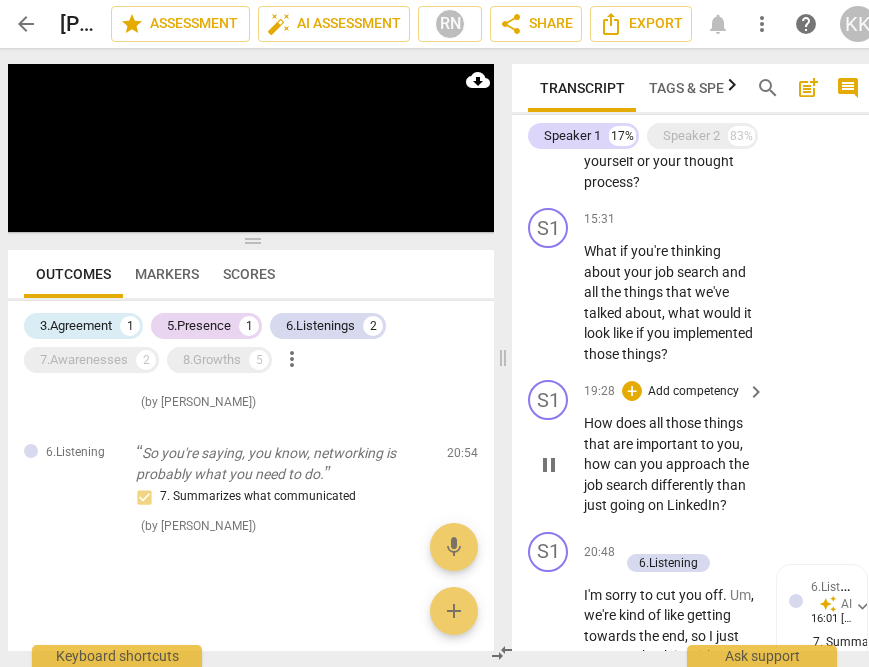 click on "S1 play_arrow pause 19:28 + Add competency keyboard_arrow_right How   does   all   those   things   that   are   important   to   you ,   how   can   you   approach   the   job   search   differently   than   just   going   on   LinkedIn ?" at bounding box center [694, 448] 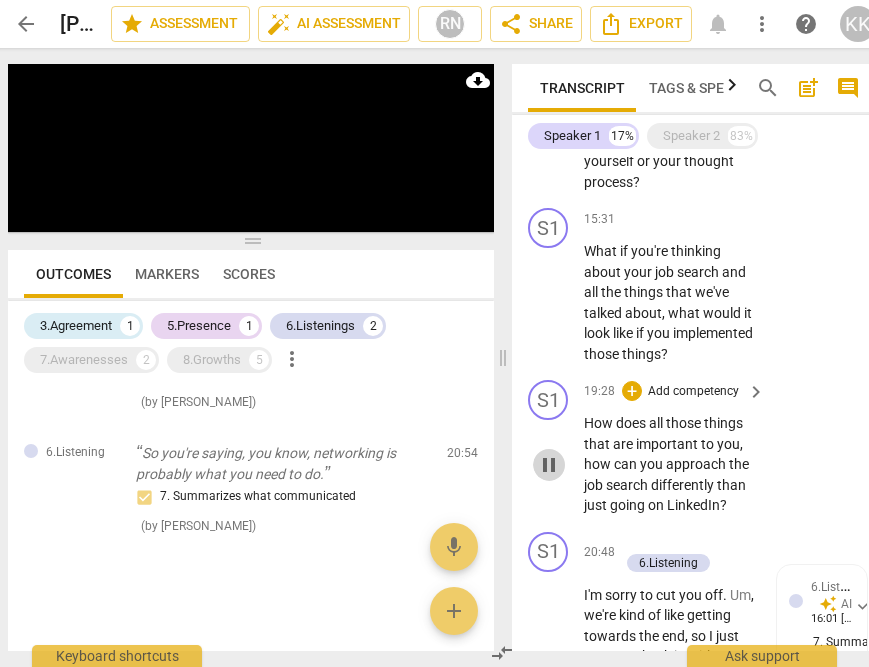 click on "pause" at bounding box center (549, 465) 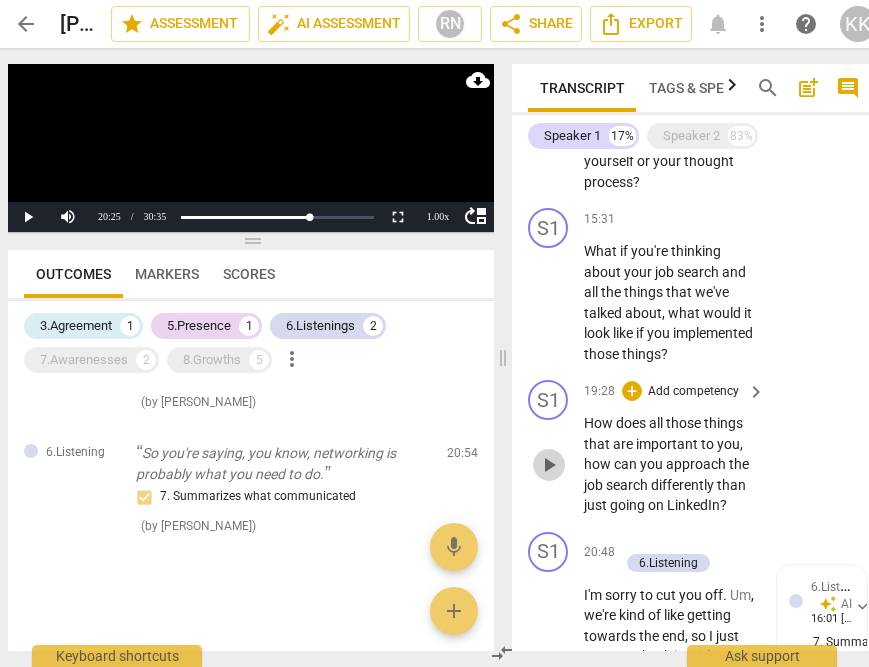 click on "play_arrow" at bounding box center [549, 465] 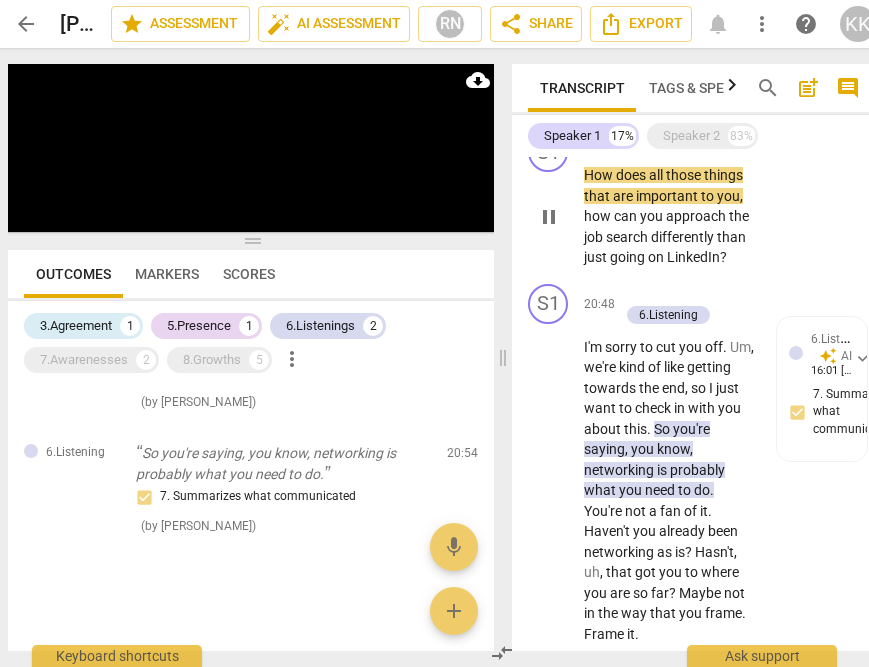 scroll, scrollTop: 2422, scrollLeft: 0, axis: vertical 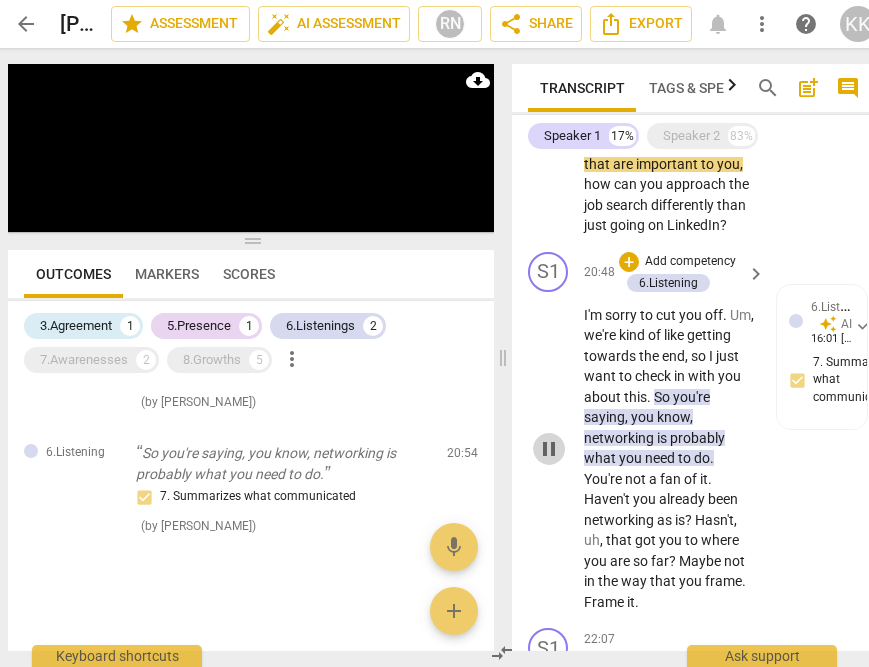 click on "pause" at bounding box center [549, 449] 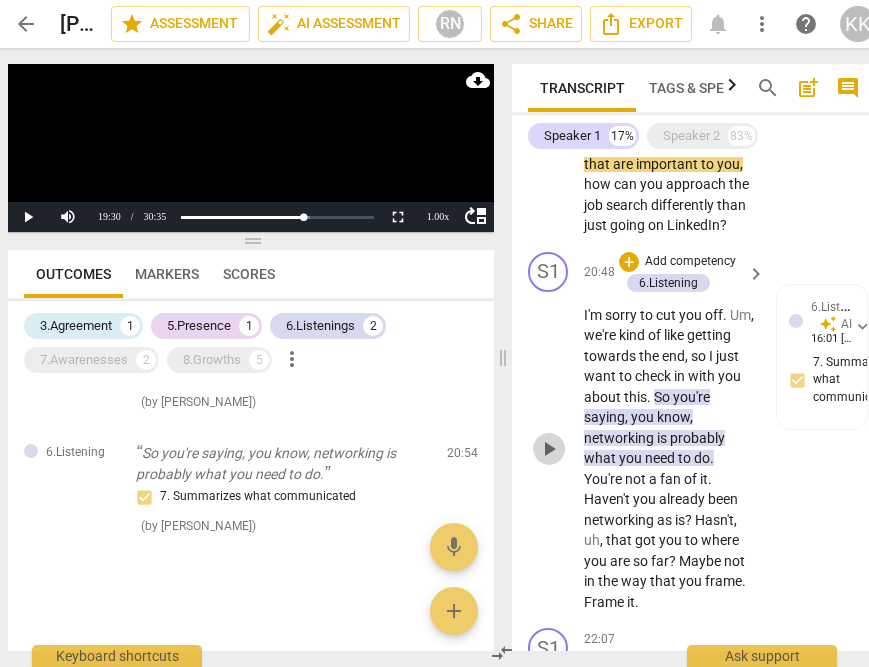 click on "play_arrow" at bounding box center [549, 449] 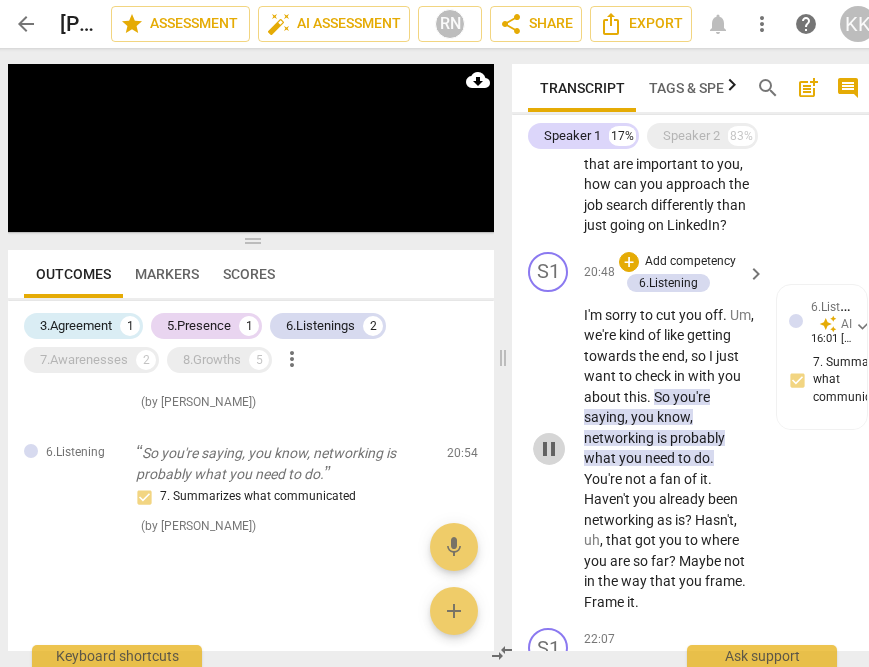 click on "pause" at bounding box center (549, 449) 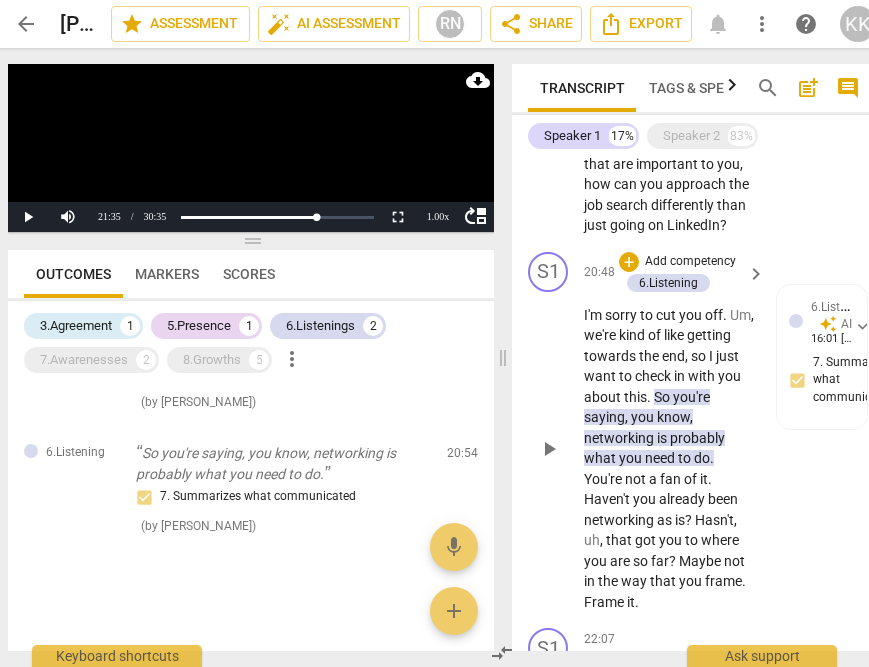 click on "play_arrow" at bounding box center [549, 449] 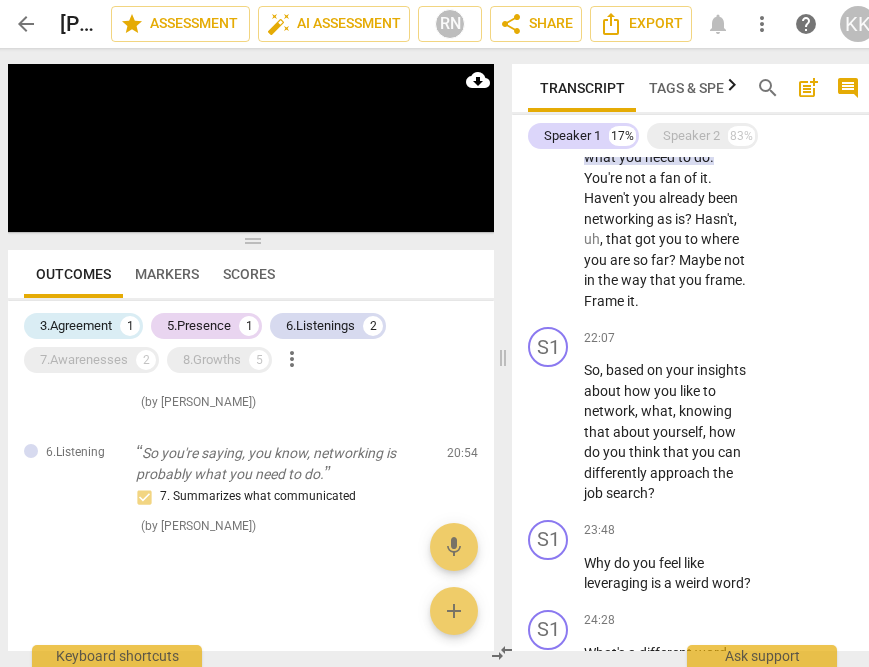 scroll, scrollTop: 2727, scrollLeft: 0, axis: vertical 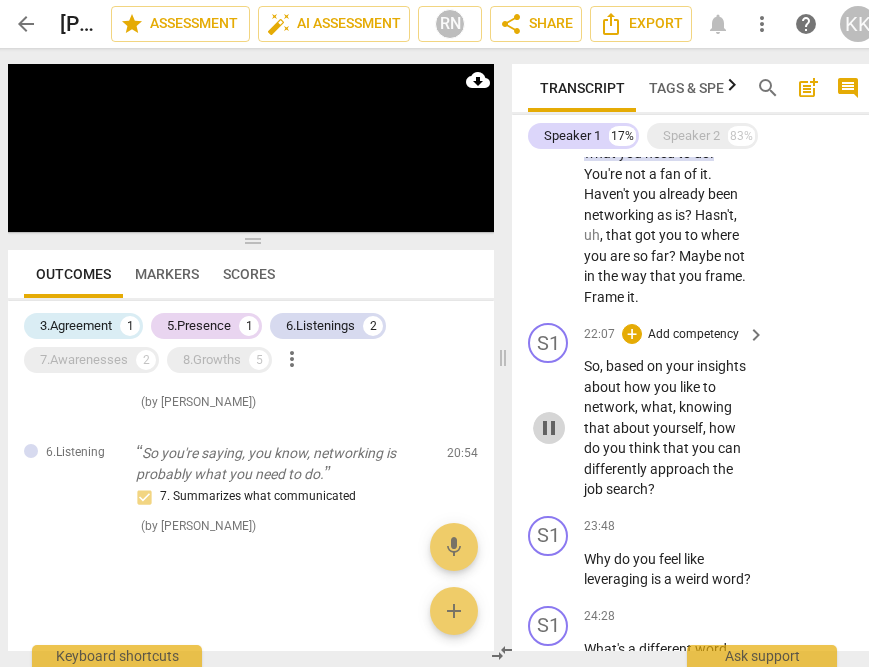 click on "pause" at bounding box center (549, 428) 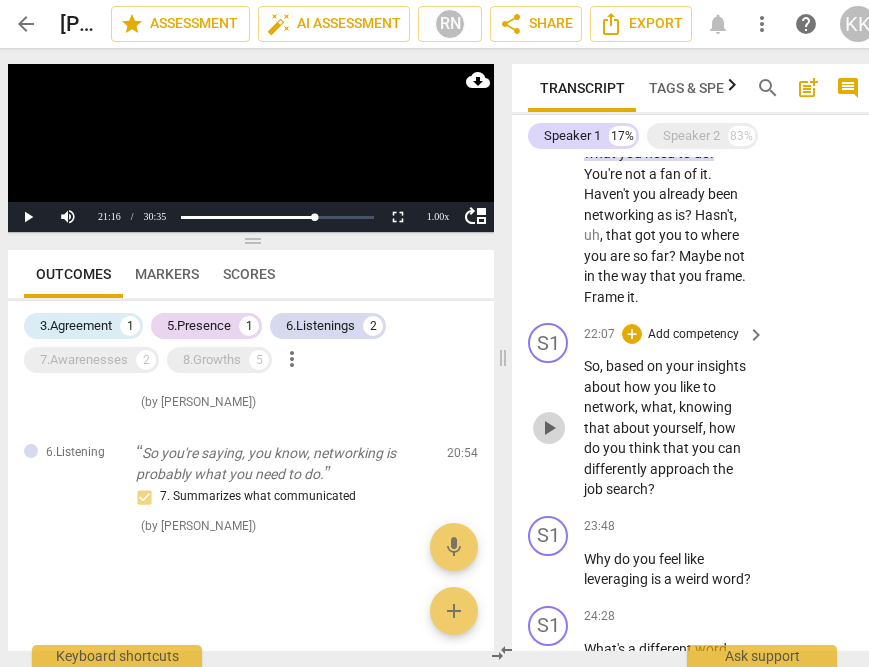 click on "play_arrow" at bounding box center [549, 428] 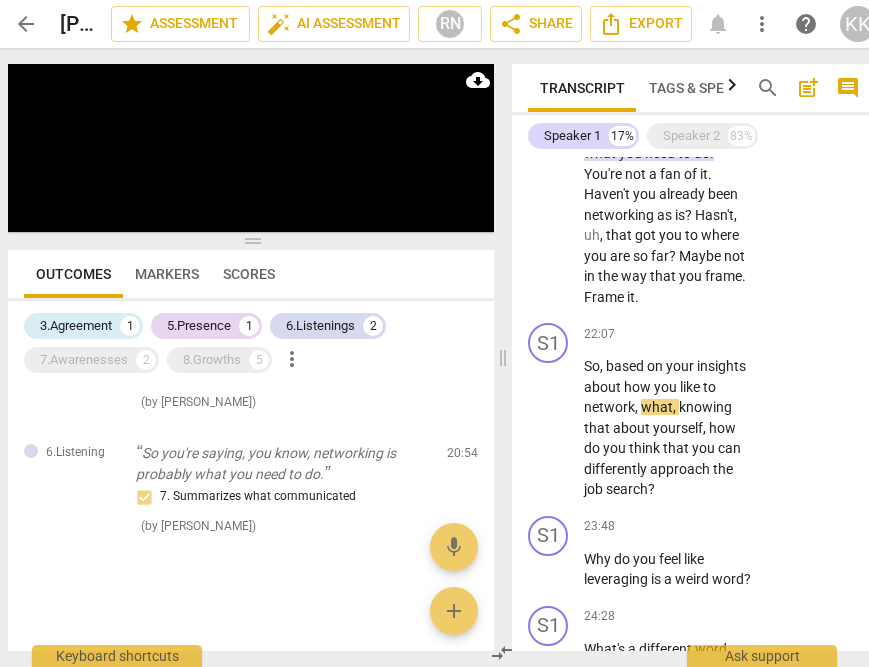 click on "play_arrow pause" at bounding box center [558, 144] 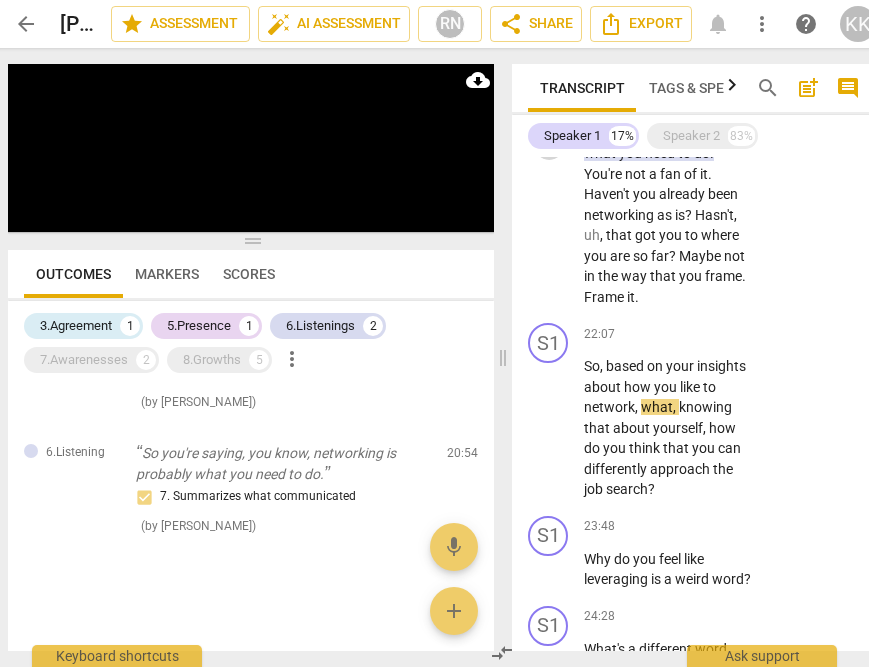 click on "pause" at bounding box center [549, 144] 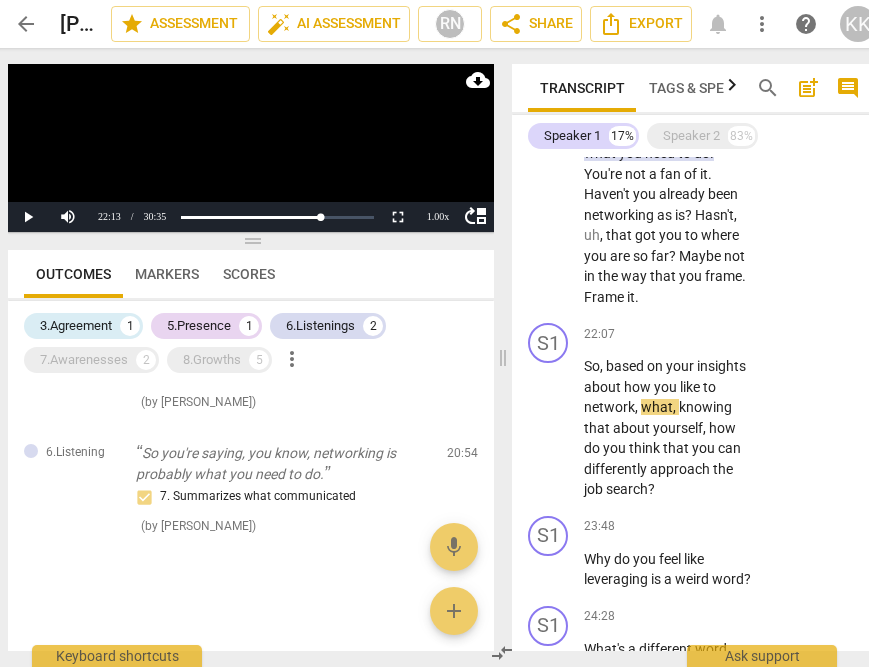 click on "play_arrow" at bounding box center (549, 144) 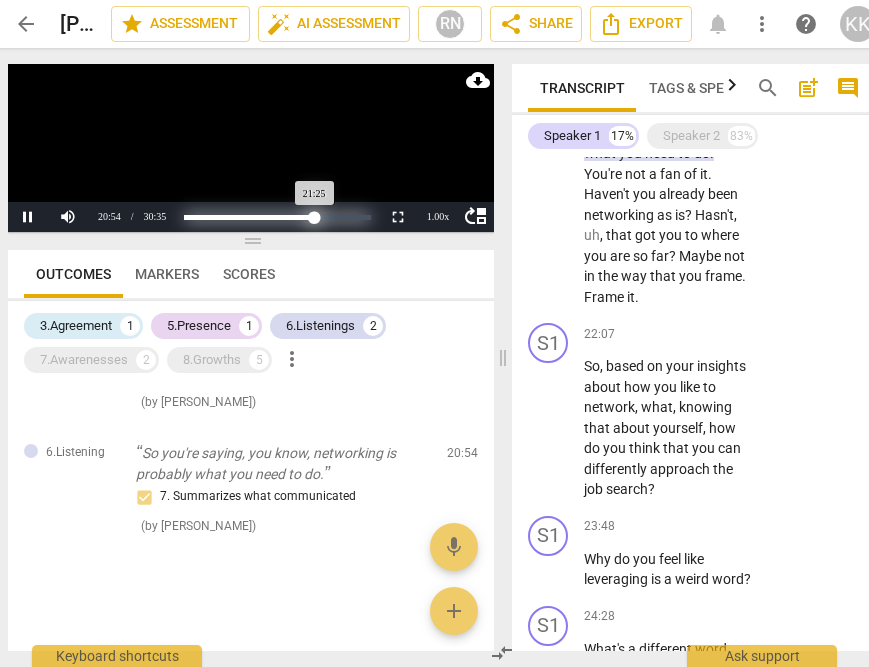 click on "Progress :  70.05%" at bounding box center [249, 217] 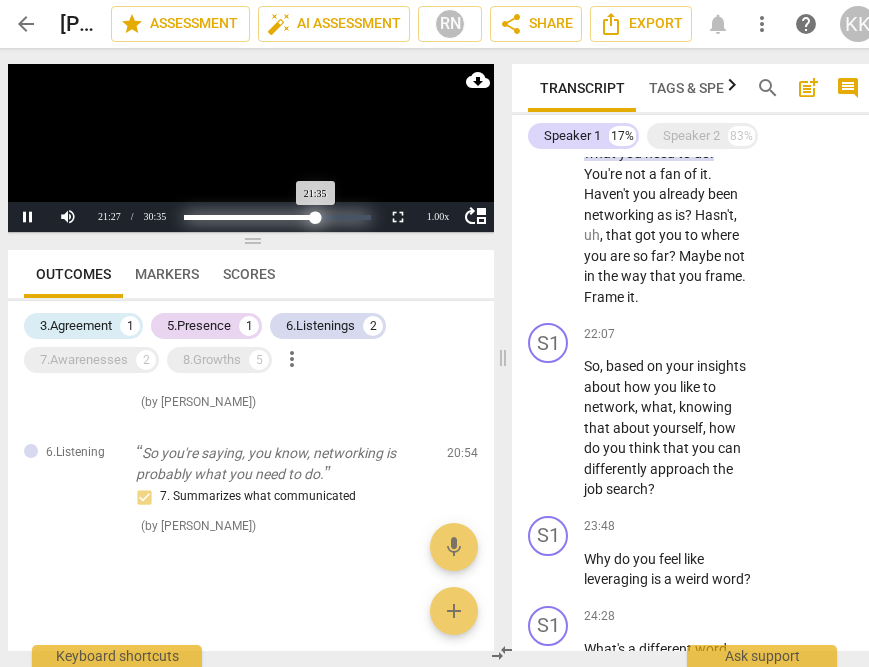click on "Progress :  70.59%" at bounding box center [250, 217] 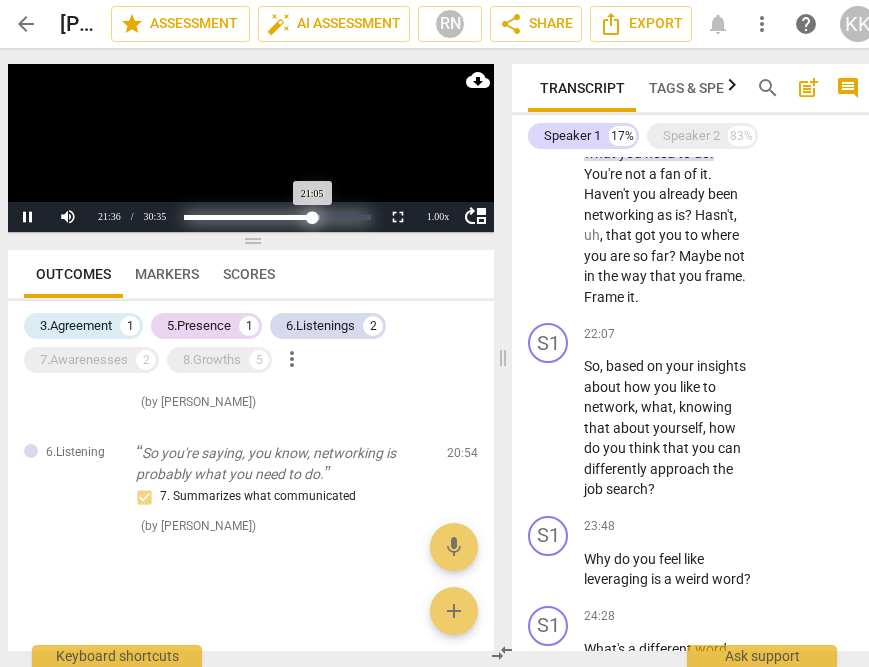 click on "Progress :  68.98%" at bounding box center (248, 217) 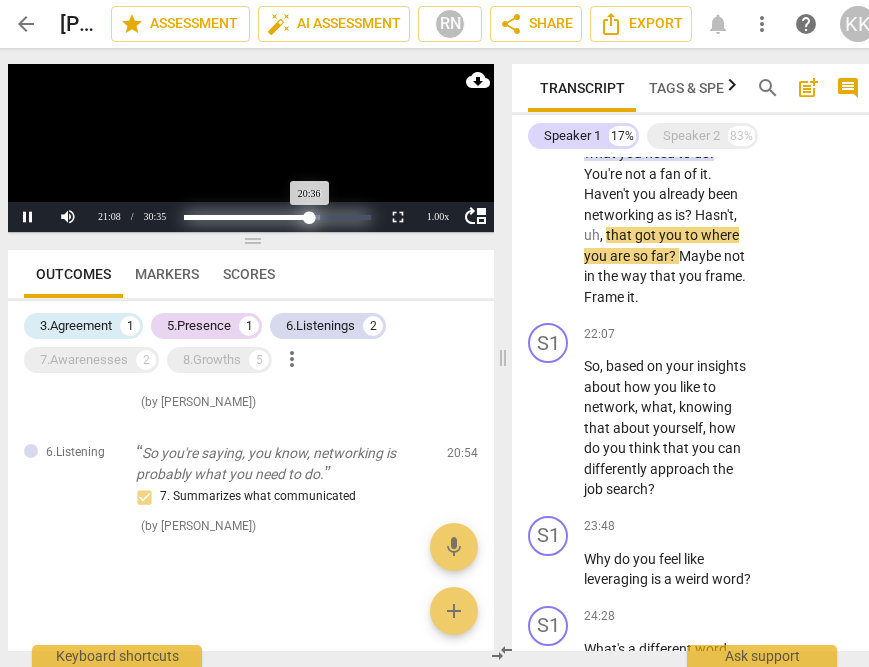 click on "Progress :  67.38%" at bounding box center (247, 217) 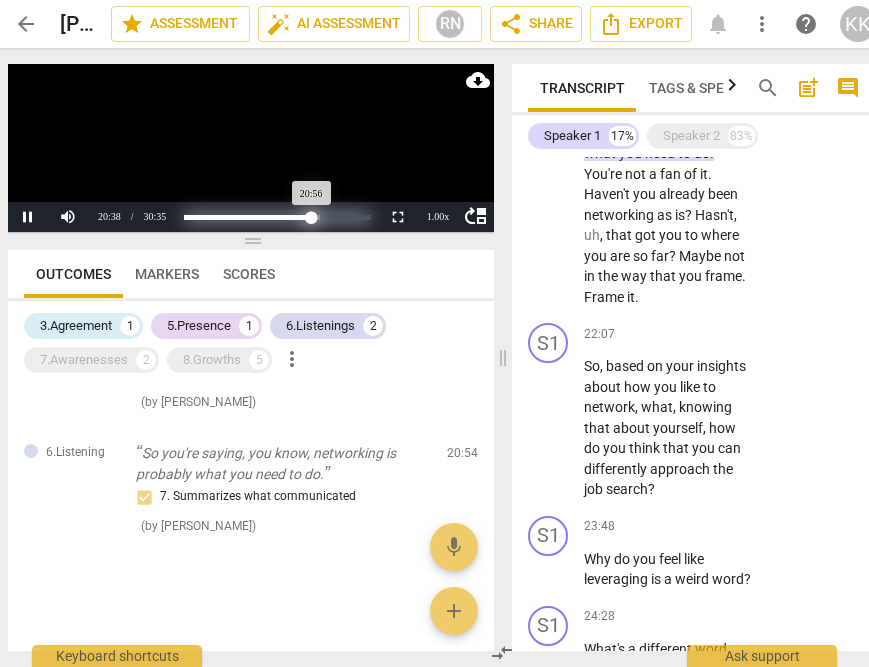 click on "Progress :  68.45%" at bounding box center (248, 217) 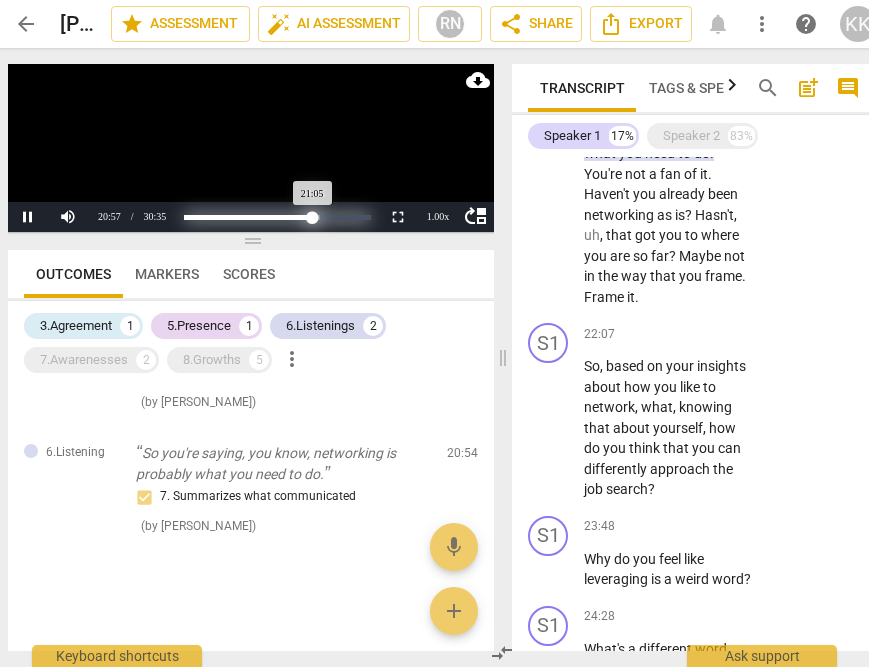 click on "Progress :  68.98%" at bounding box center (248, 217) 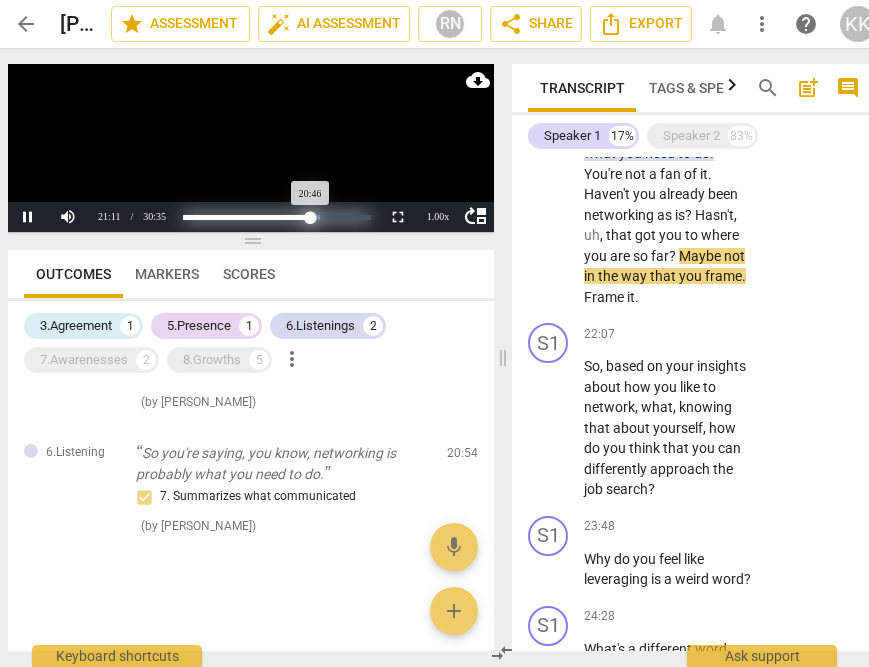 click on "Progress :  67.91%" at bounding box center [246, 217] 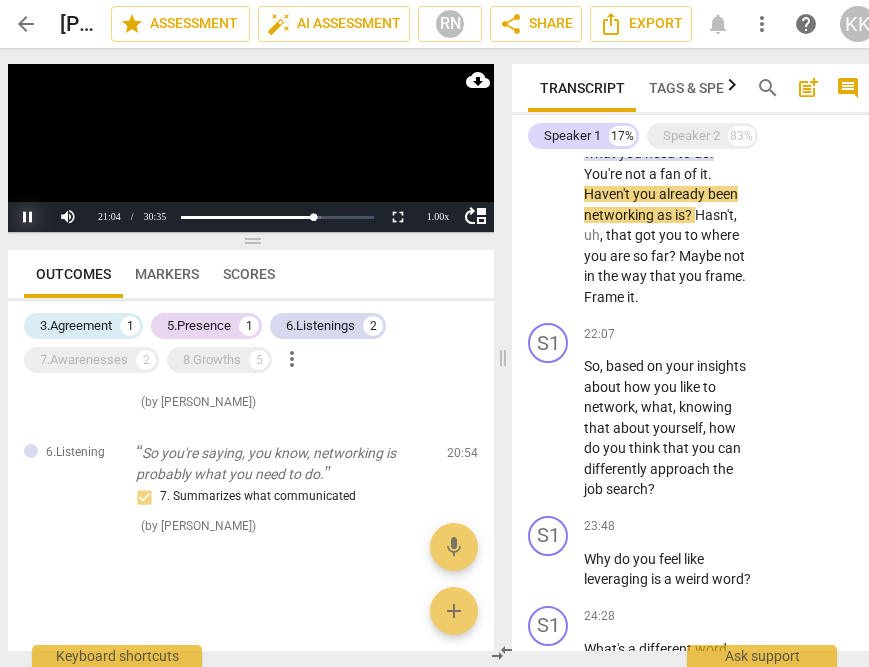 click on "Pause" at bounding box center (28, 217) 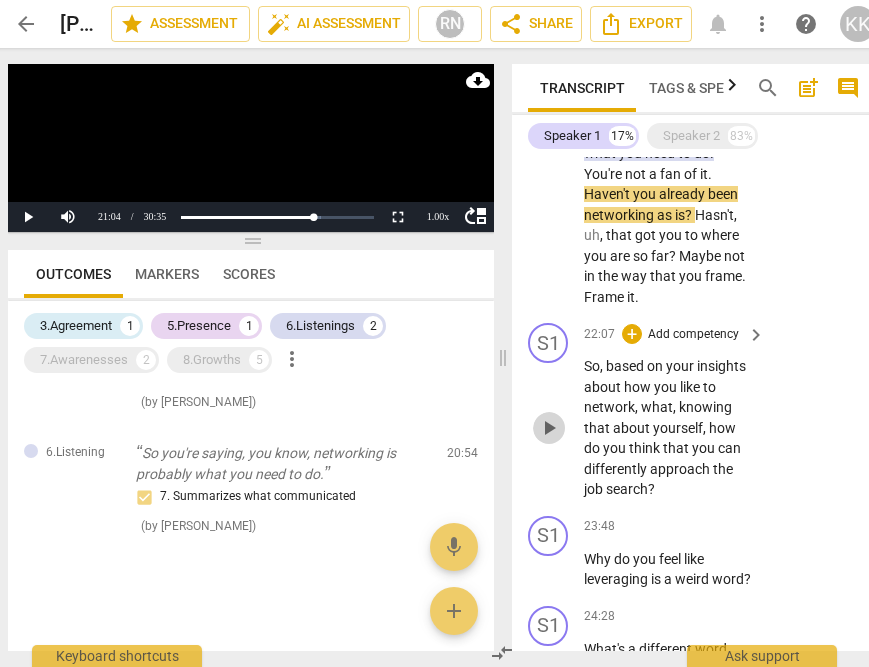 click on "play_arrow" at bounding box center (549, 428) 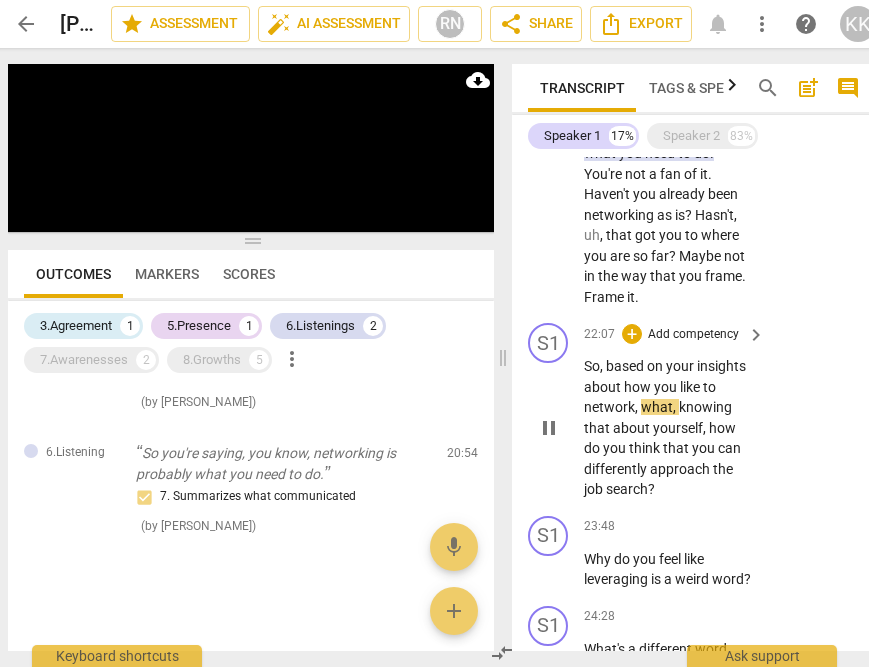 click on "pause" at bounding box center [549, 428] 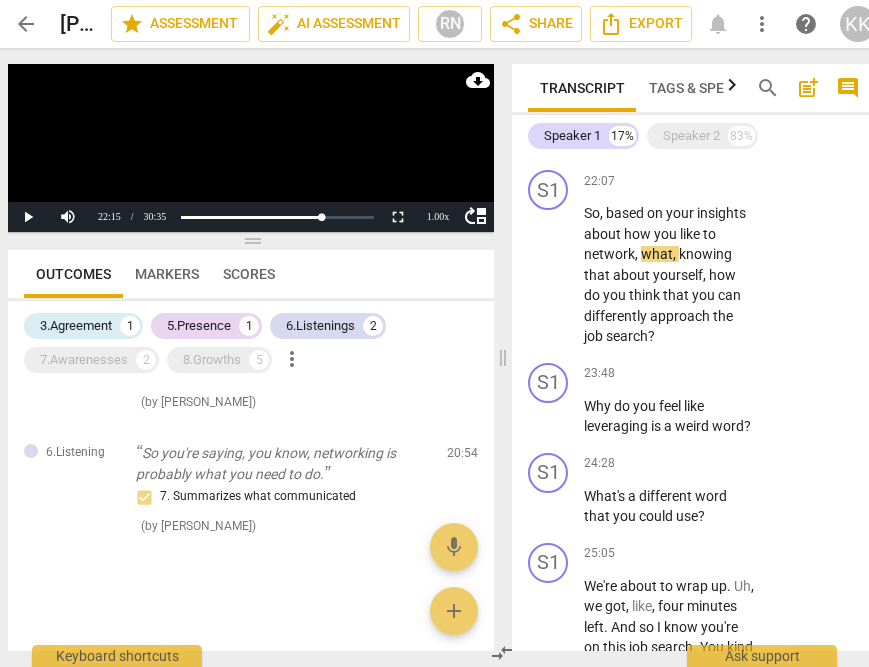 scroll, scrollTop: 2884, scrollLeft: 0, axis: vertical 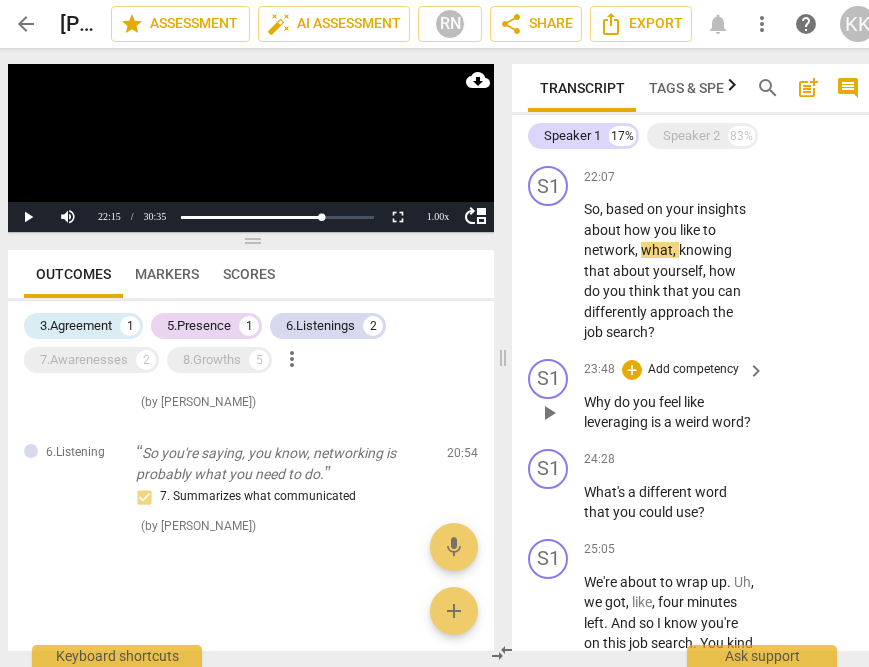 click on "play_arrow" at bounding box center (549, 413) 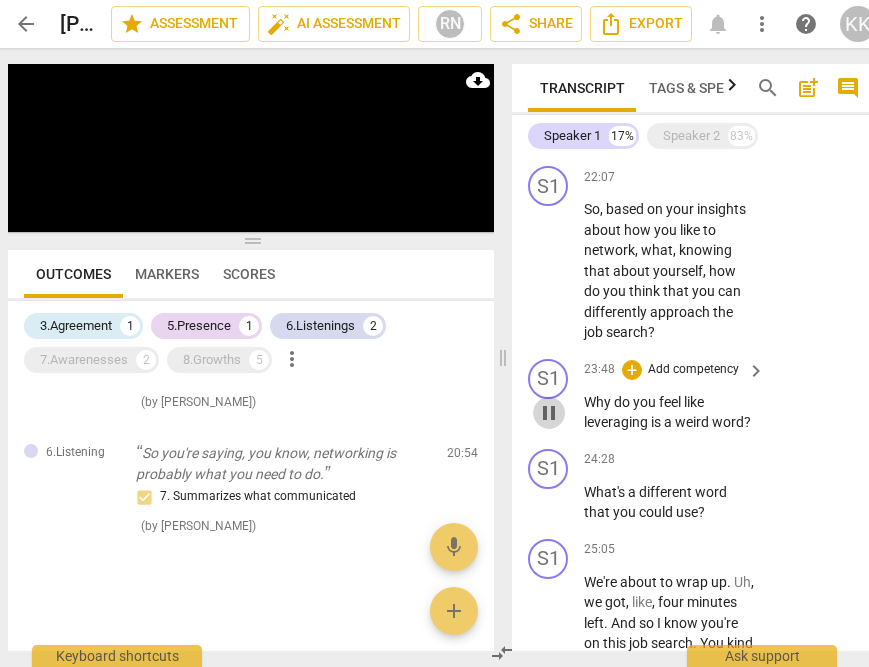 click on "pause" at bounding box center [549, 413] 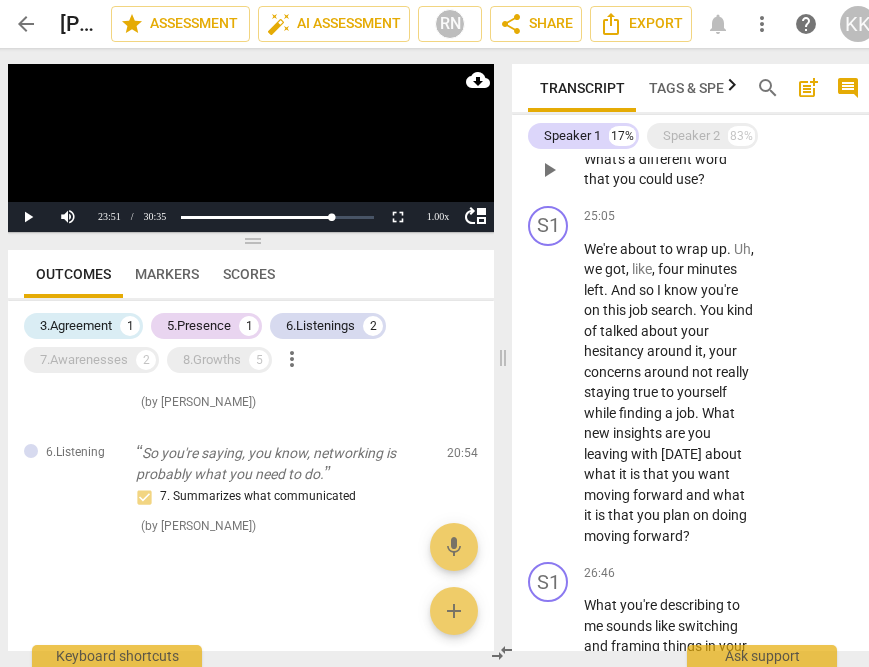 scroll, scrollTop: 3246, scrollLeft: 0, axis: vertical 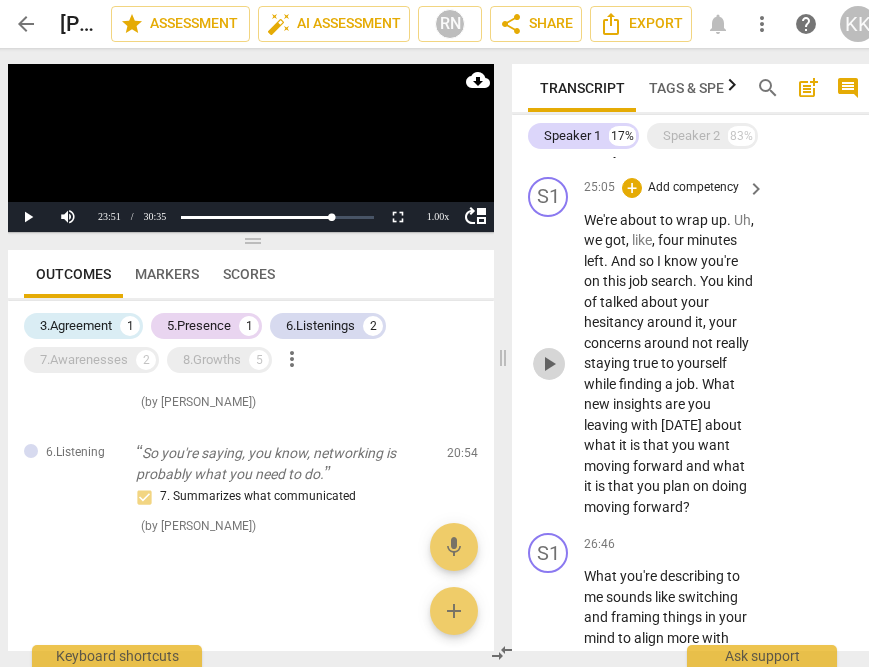 click on "play_arrow" at bounding box center (549, 364) 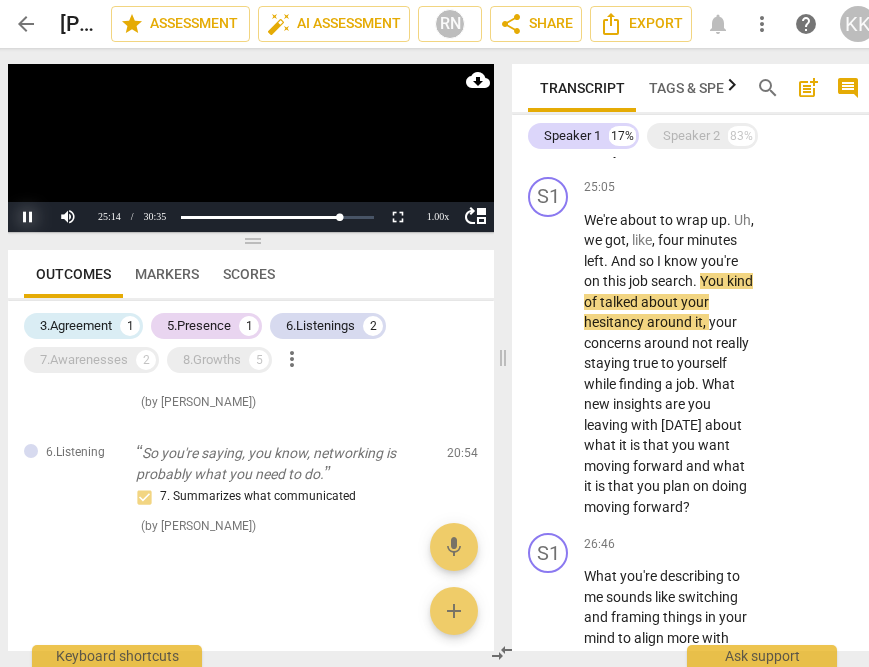 click on "Pause" at bounding box center [28, 217] 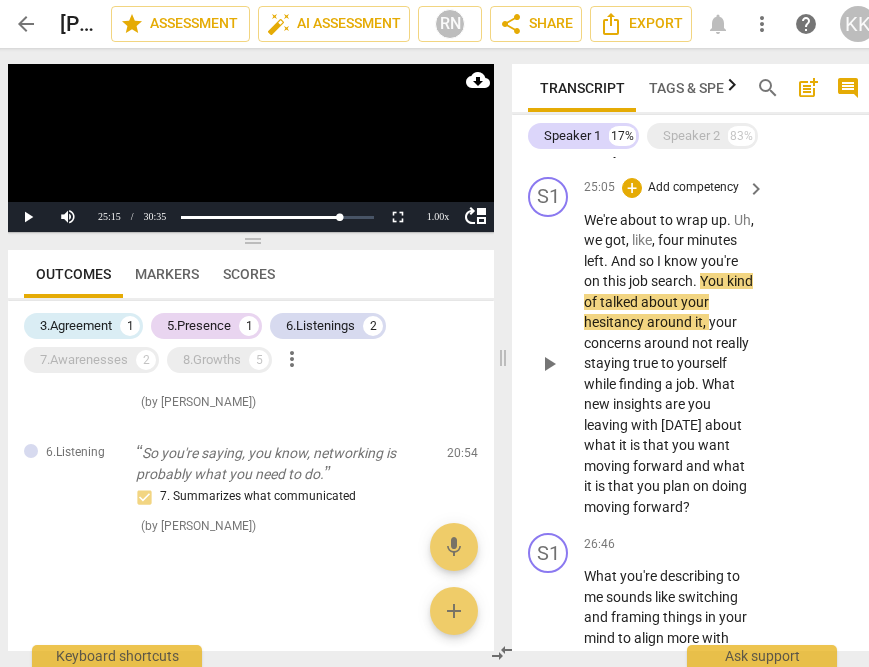 click on "play_arrow pause" at bounding box center (558, 364) 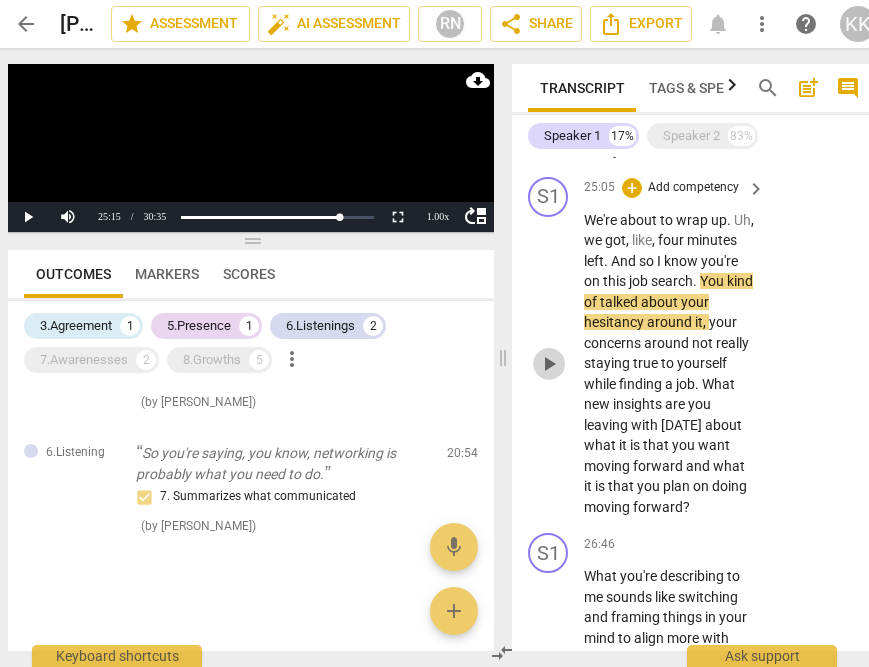 click on "play_arrow" at bounding box center (549, 364) 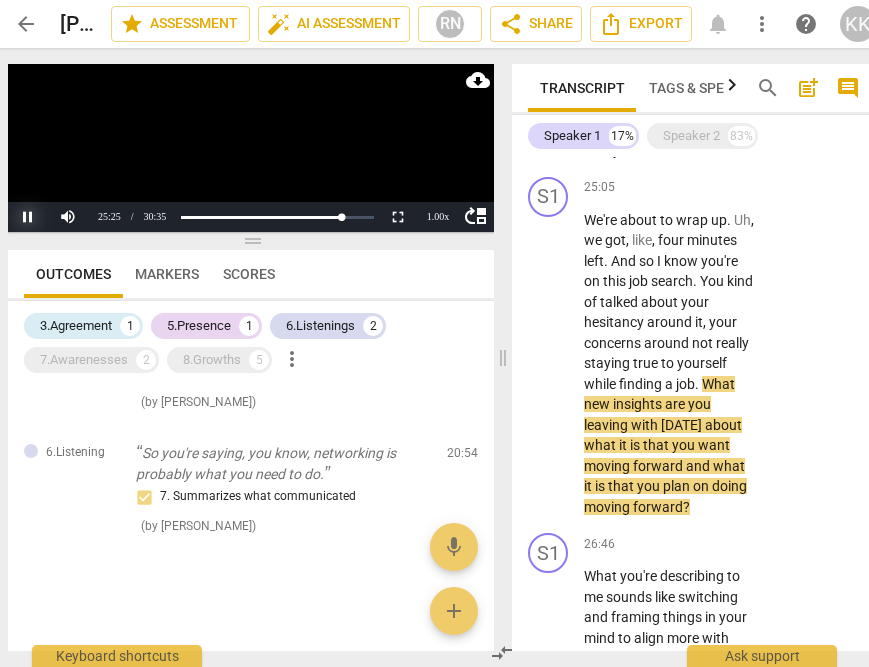 click on "Pause" at bounding box center [28, 217] 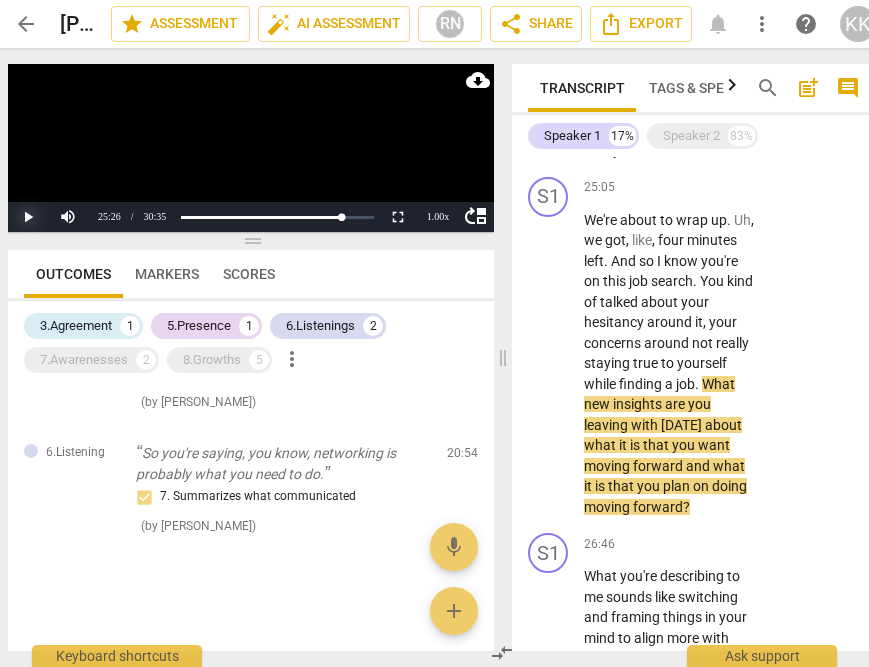 click on "Play" at bounding box center [28, 217] 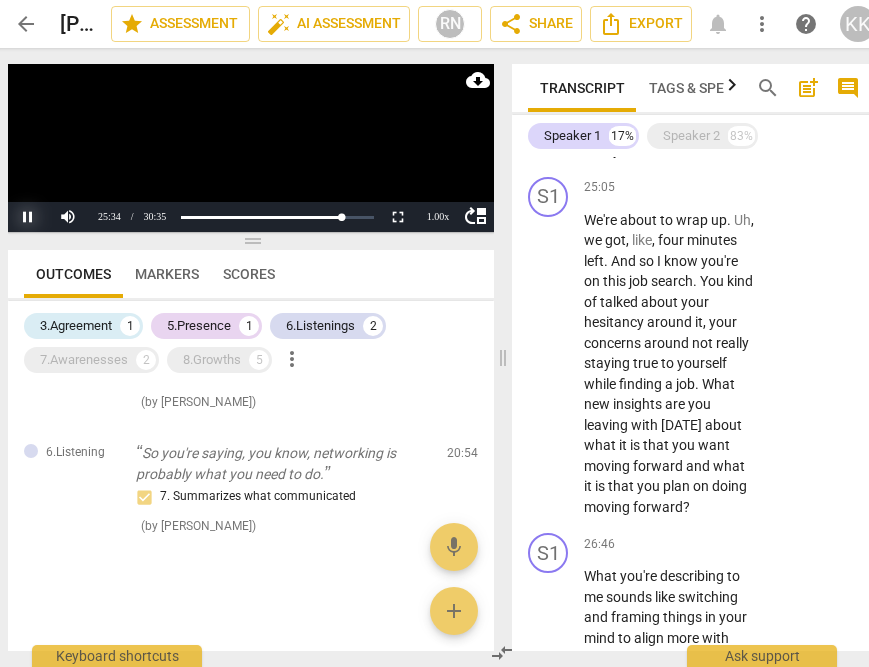 click on "Pause" at bounding box center [28, 217] 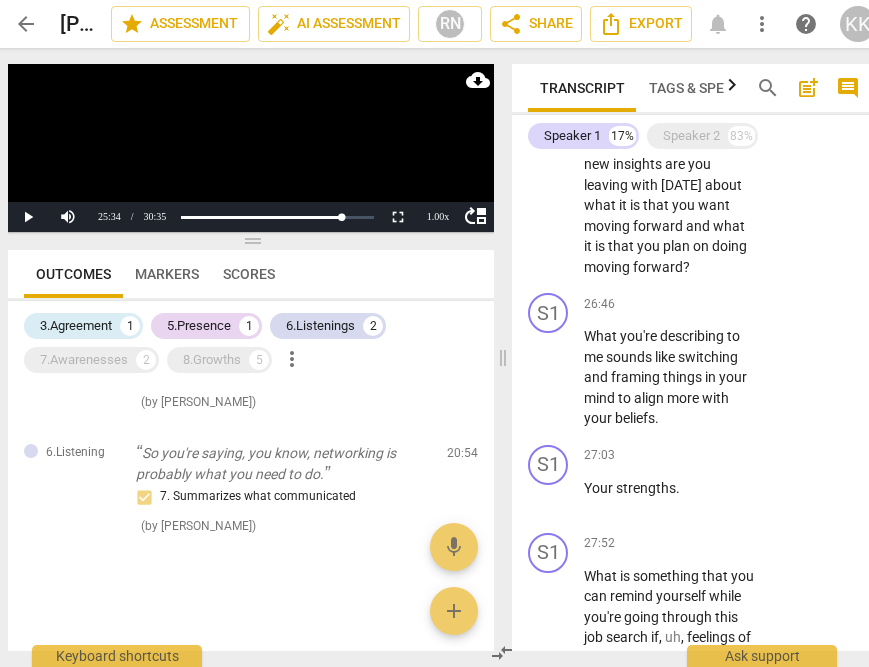 scroll, scrollTop: 3486, scrollLeft: 0, axis: vertical 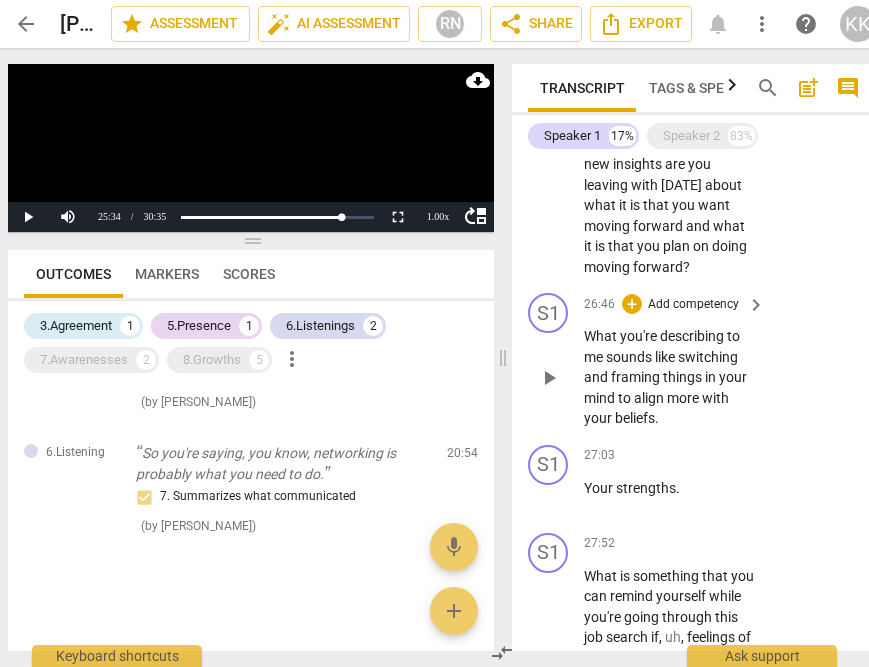 click on "play_arrow" at bounding box center [549, 378] 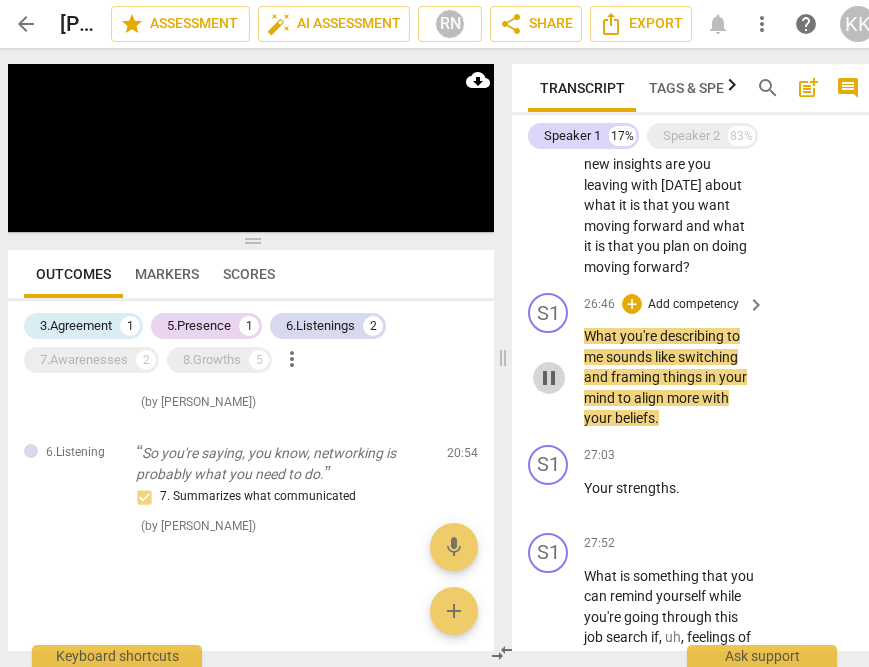 click on "pause" at bounding box center (549, 378) 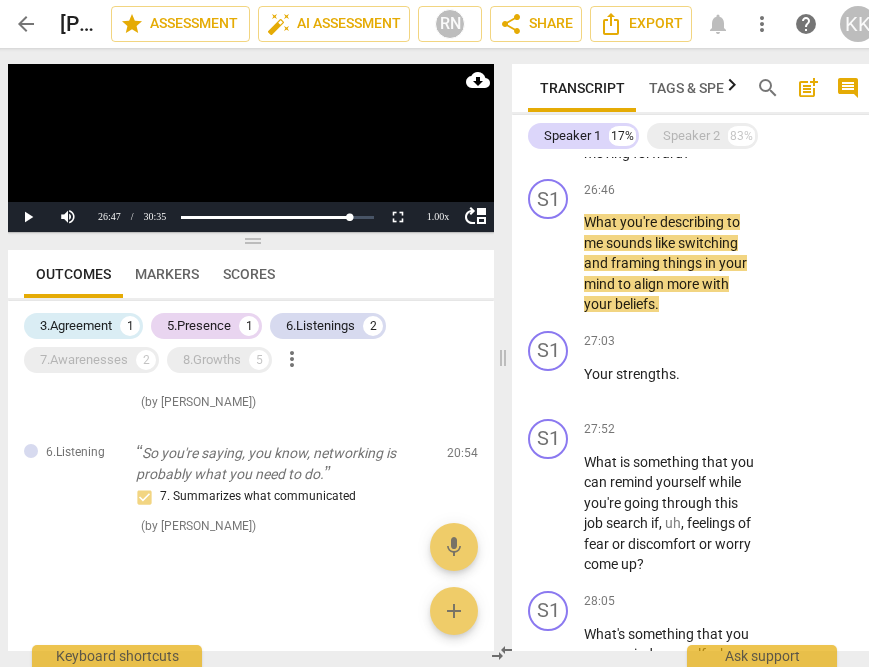scroll, scrollTop: 3674, scrollLeft: 0, axis: vertical 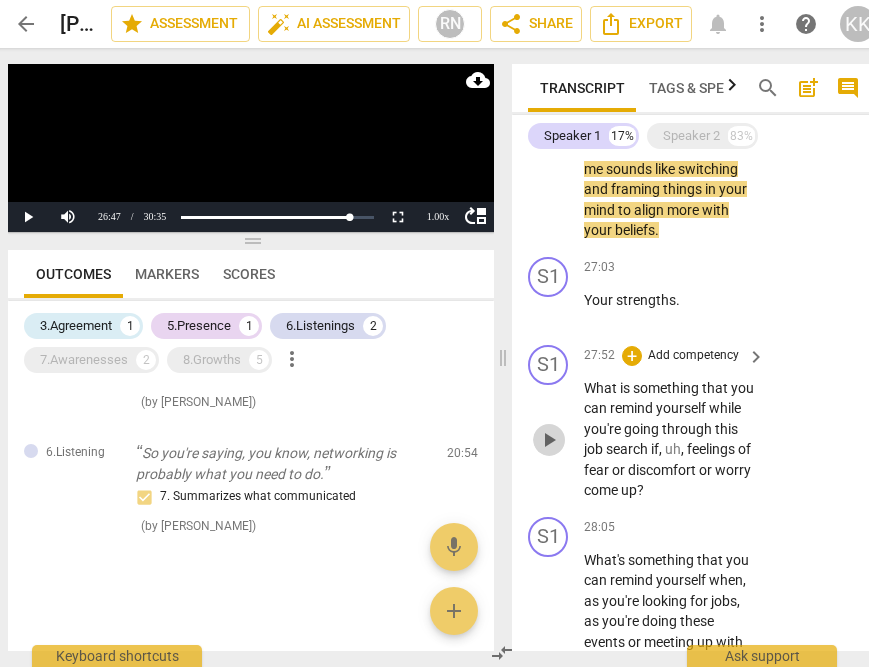 click on "play_arrow" at bounding box center (549, 440) 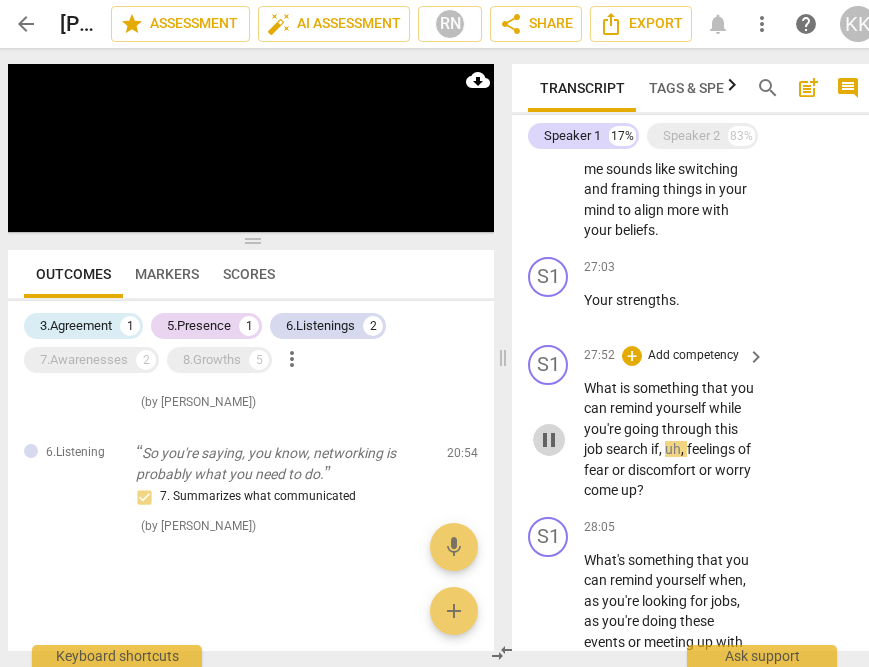 click on "pause" at bounding box center [549, 440] 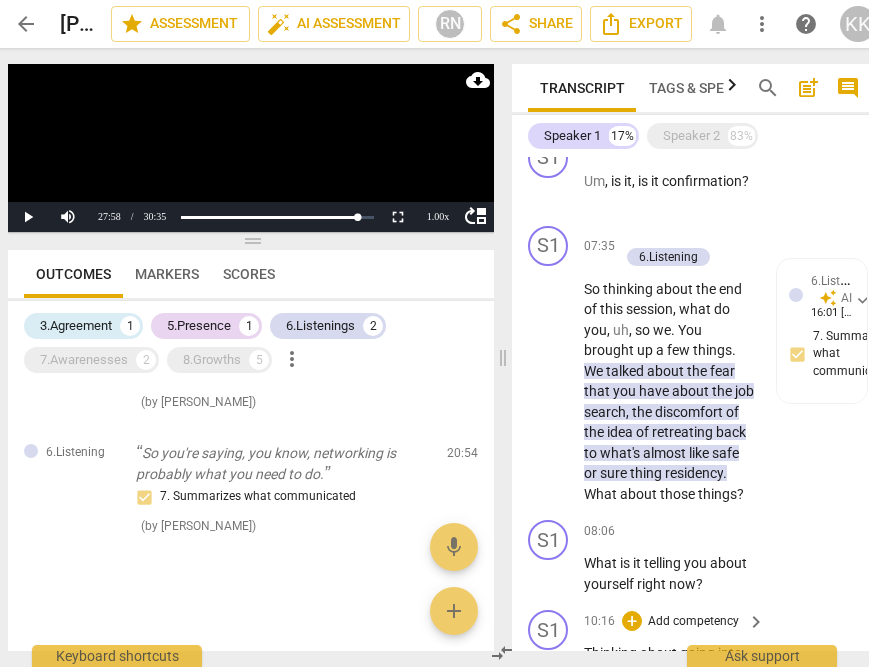scroll, scrollTop: 983, scrollLeft: 0, axis: vertical 